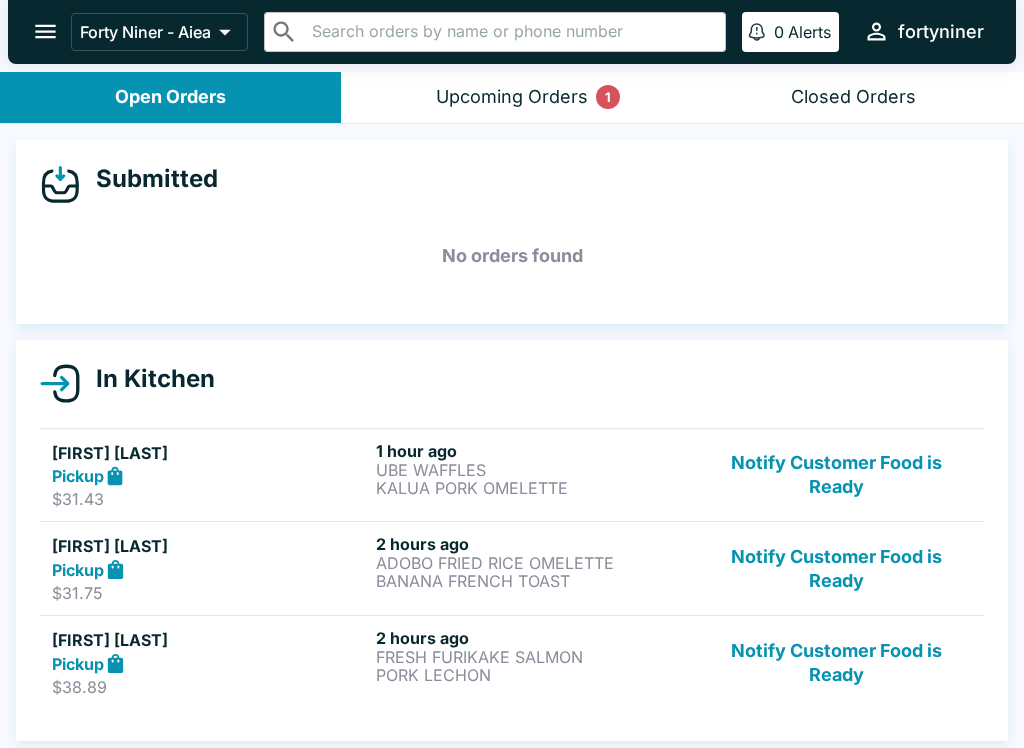 click on "Notify Customer Food is Ready" at bounding box center [836, 475] 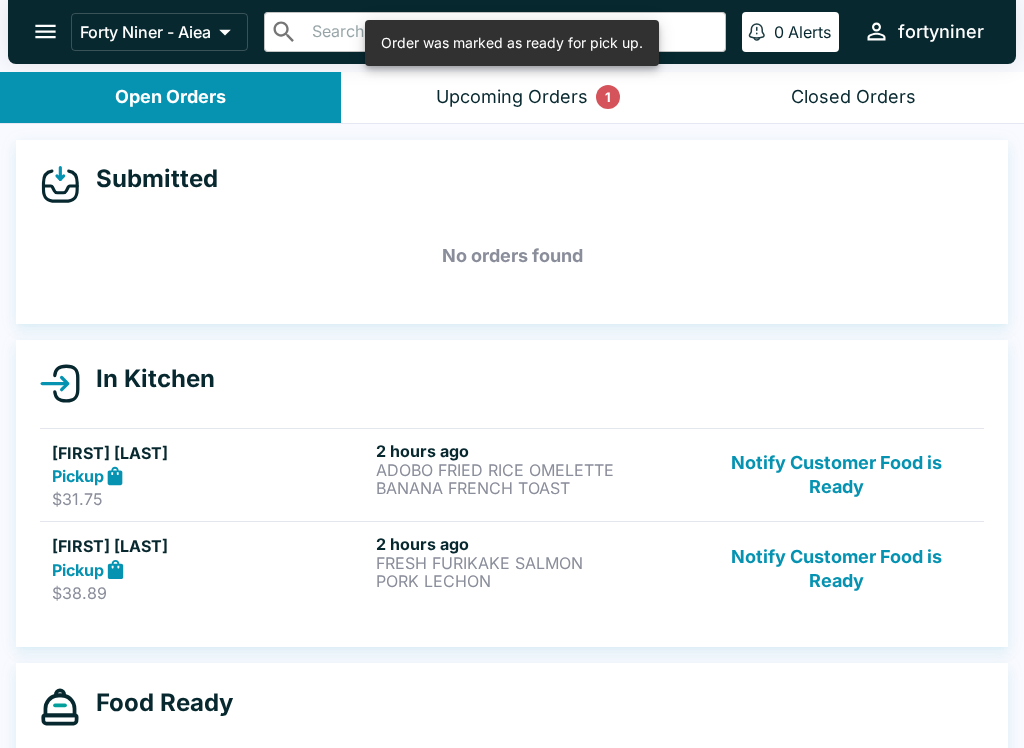 scroll, scrollTop: 44, scrollLeft: 0, axis: vertical 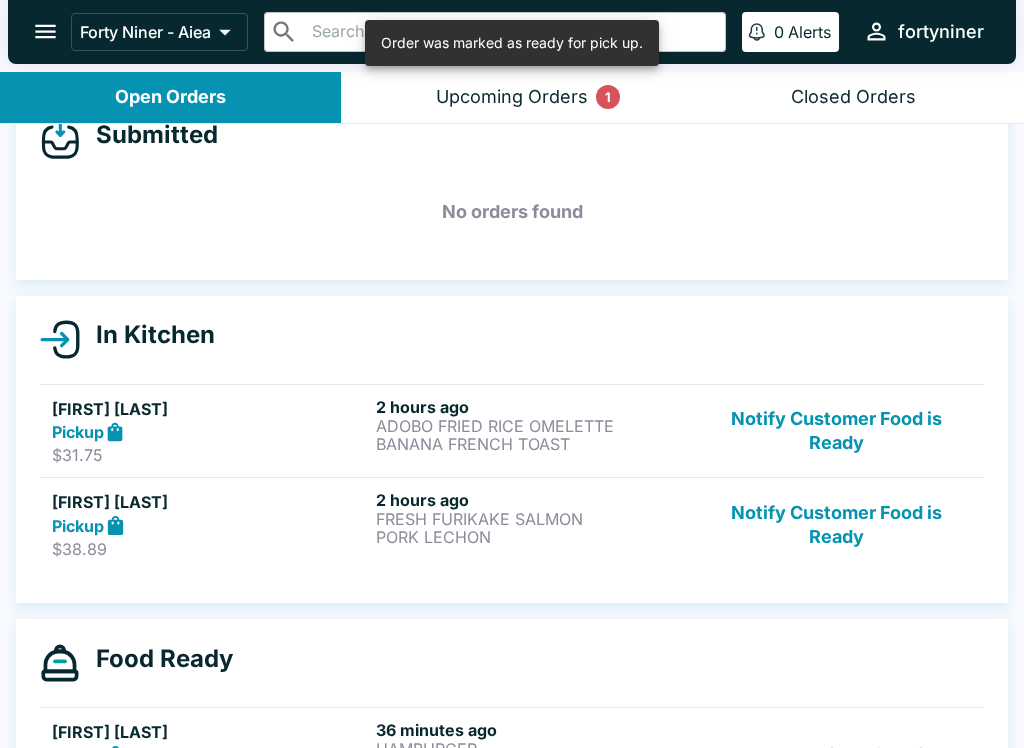 click on "Notify Customer Food is Ready" at bounding box center [836, 431] 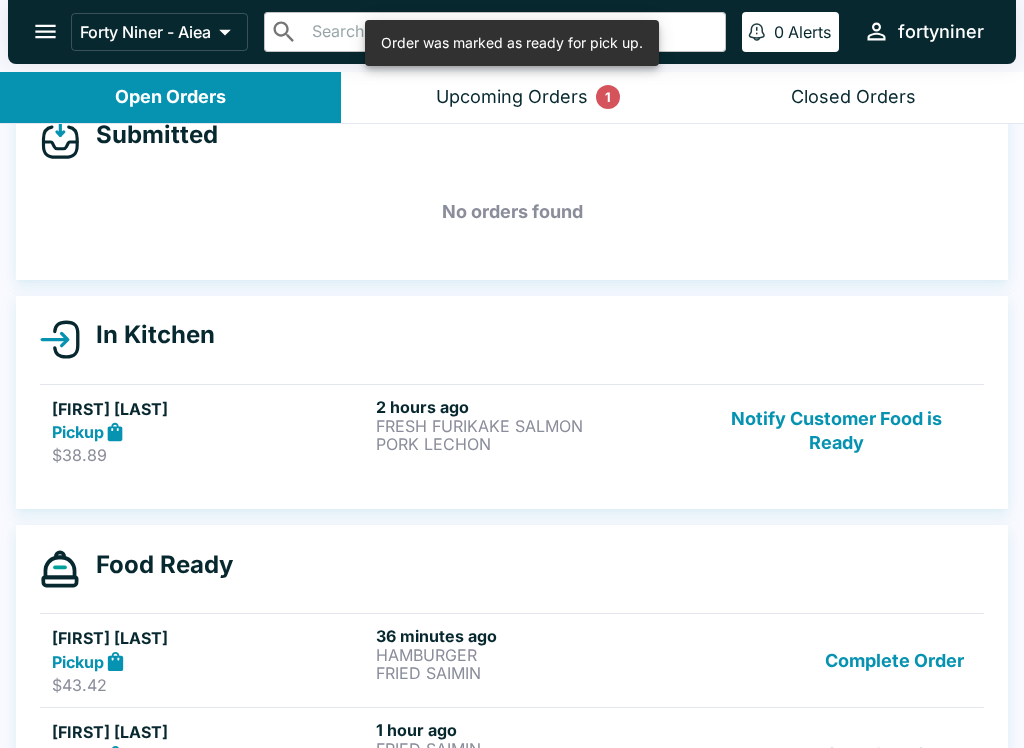 click on "Notify Customer Food is Ready" at bounding box center [836, 431] 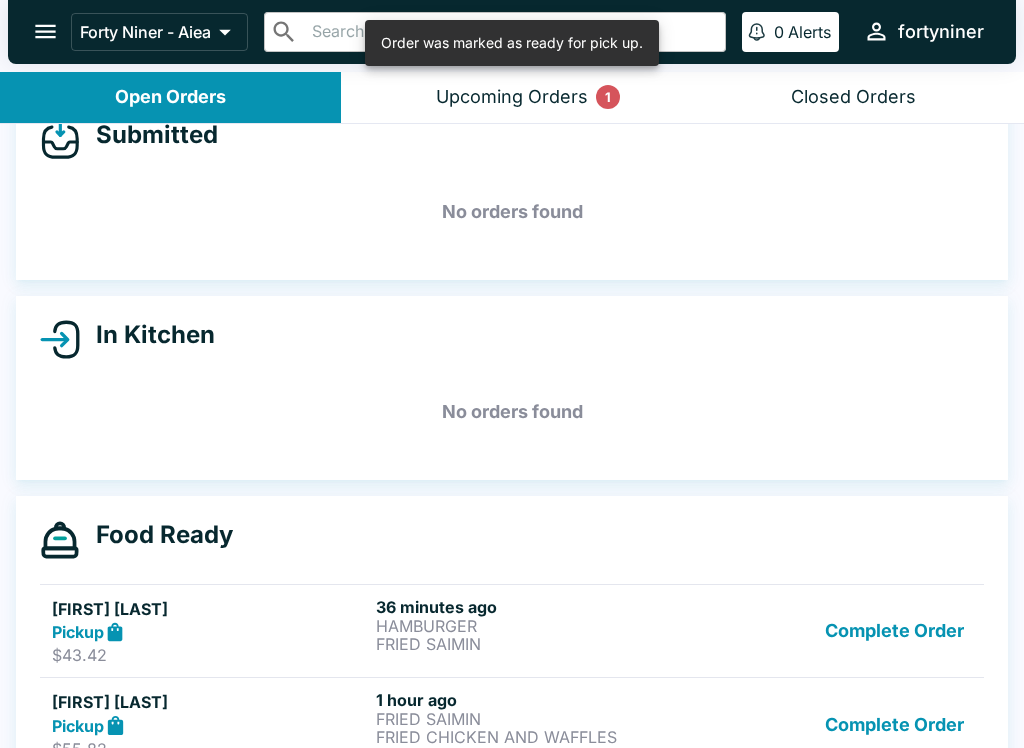 click on "In Kitchen No orders found" at bounding box center [512, 388] 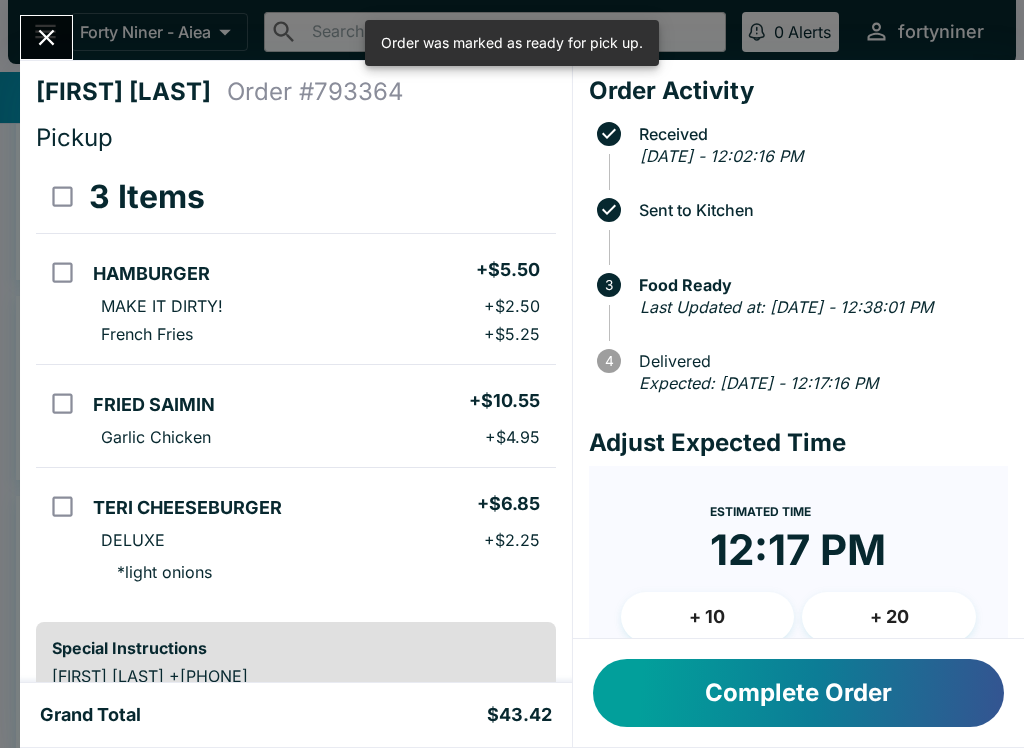 click 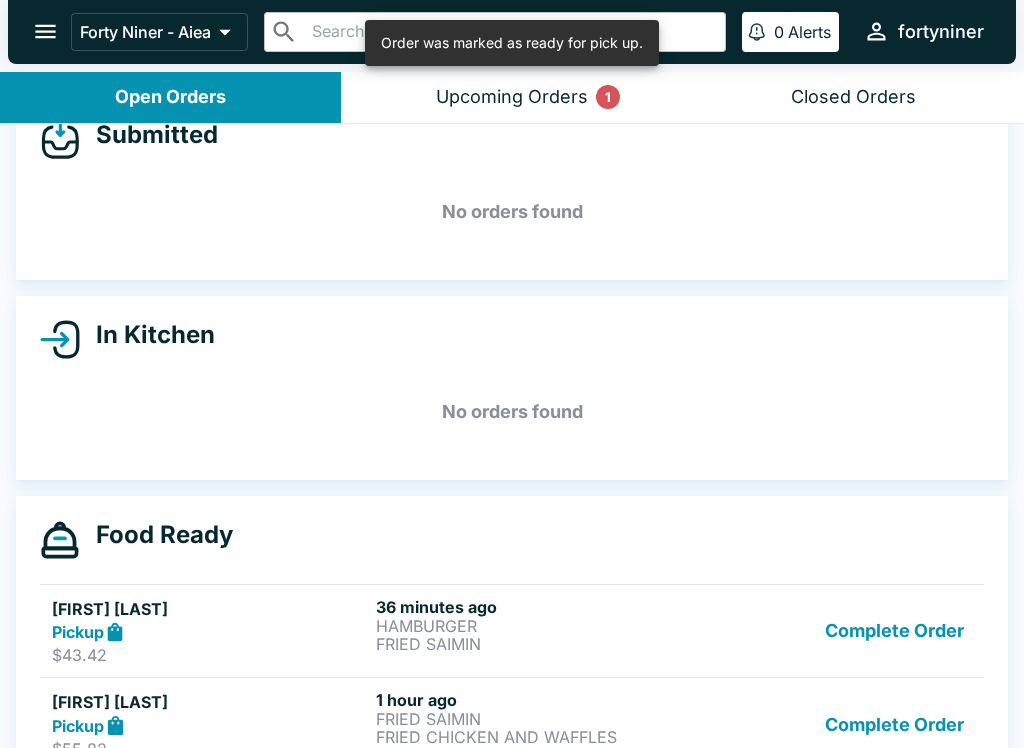 click on "Upcoming Orders 1" at bounding box center (511, 97) 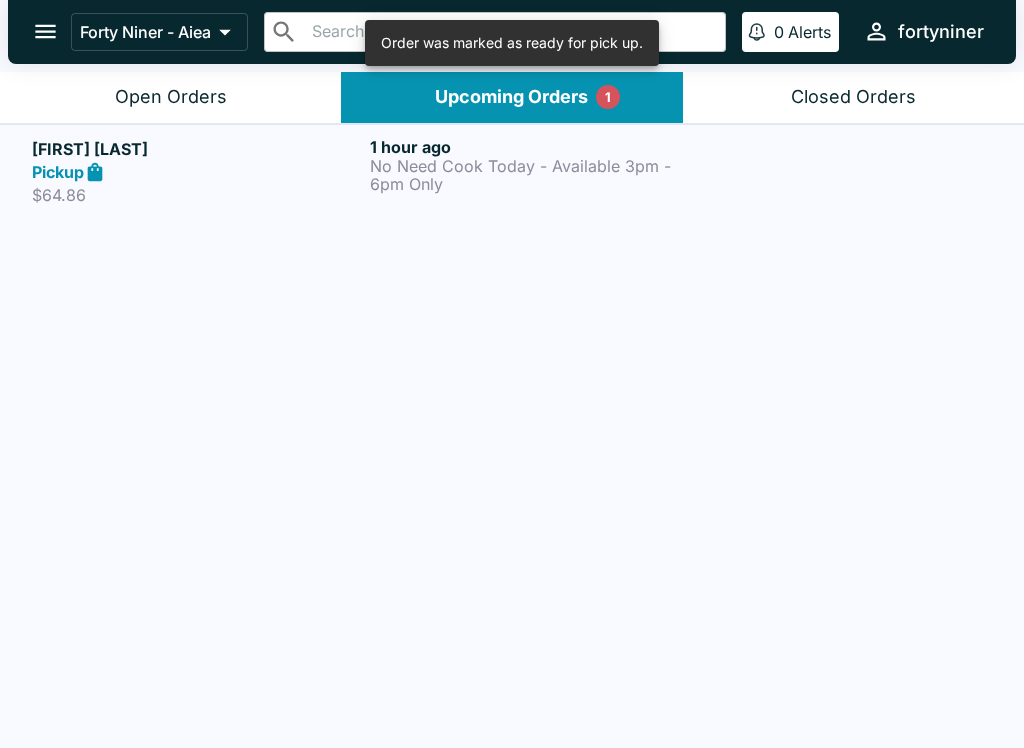 click on "$64.86" at bounding box center [197, 195] 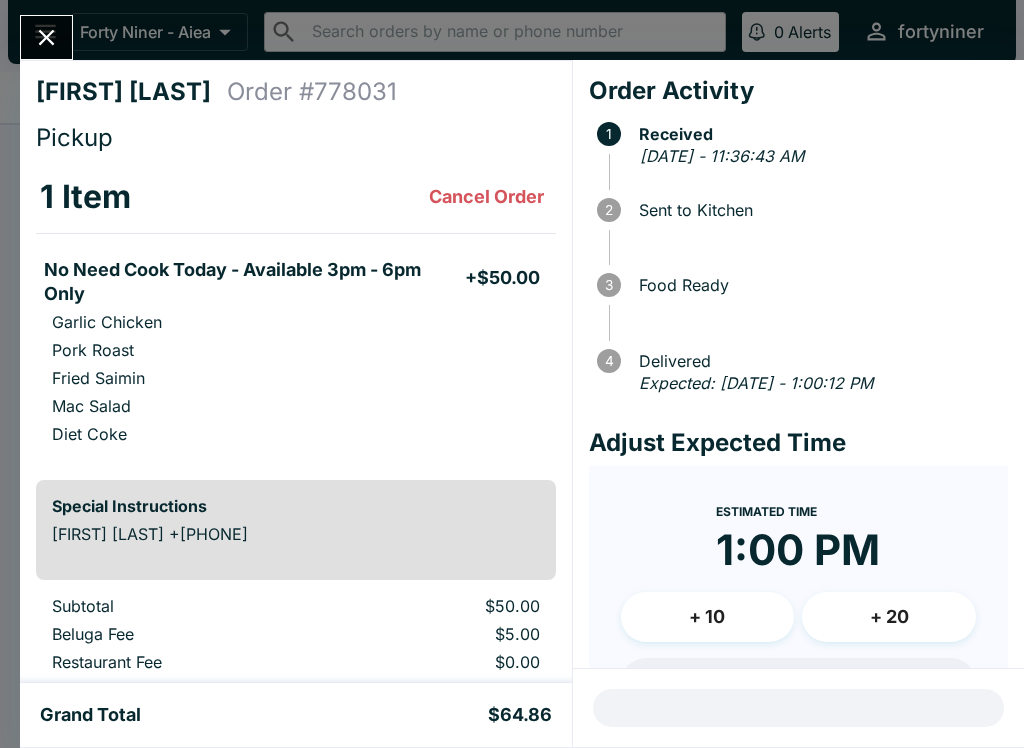 click 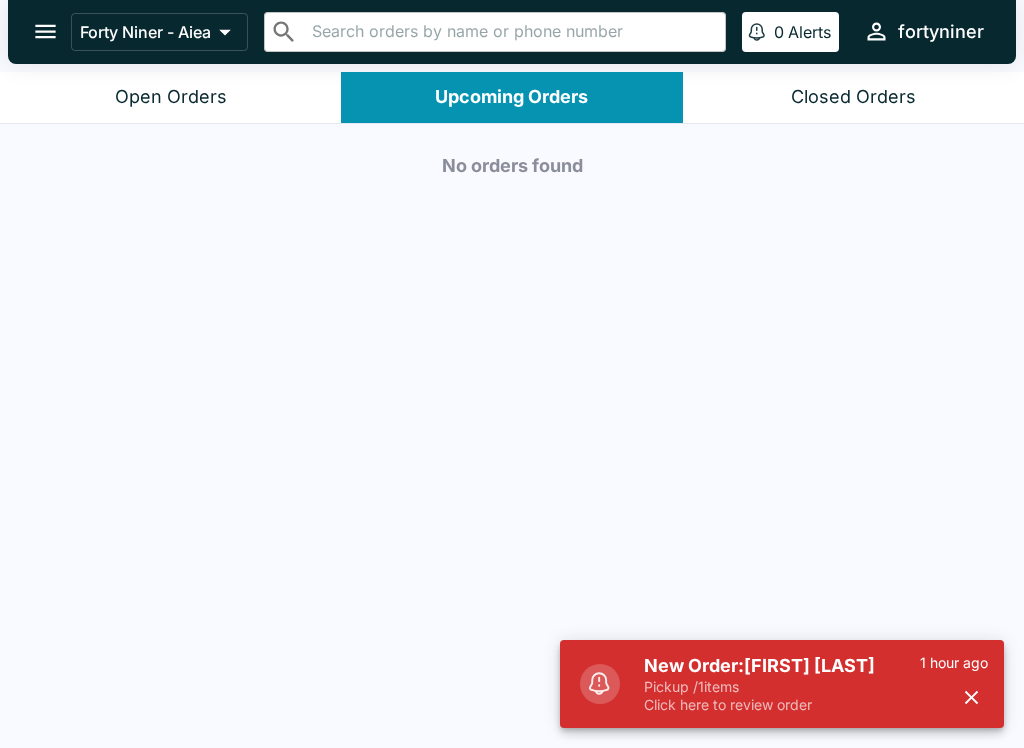 click on "Open Orders" at bounding box center [171, 97] 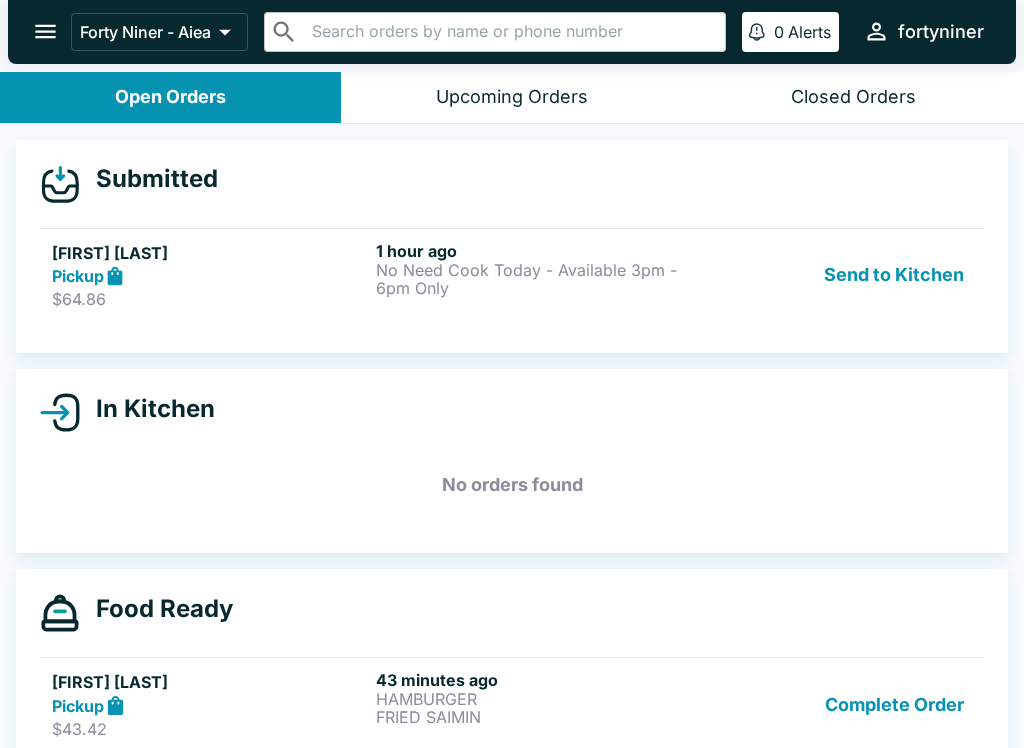 click on "Pickup" at bounding box center [210, 276] 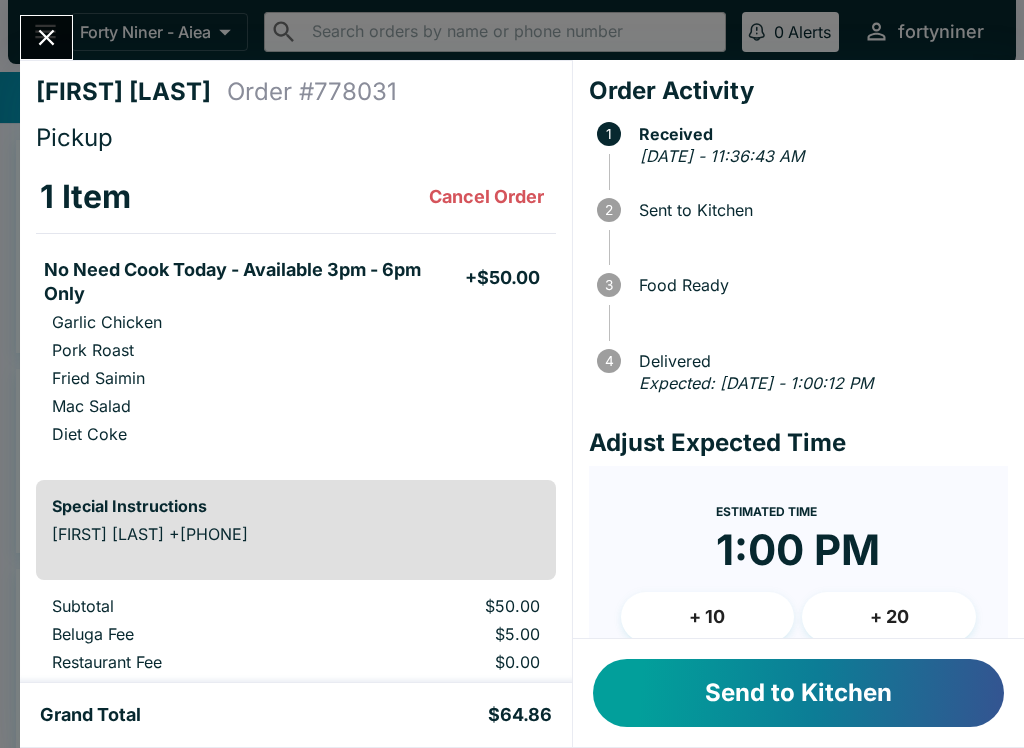 click on "Send to Kitchen" at bounding box center (798, 693) 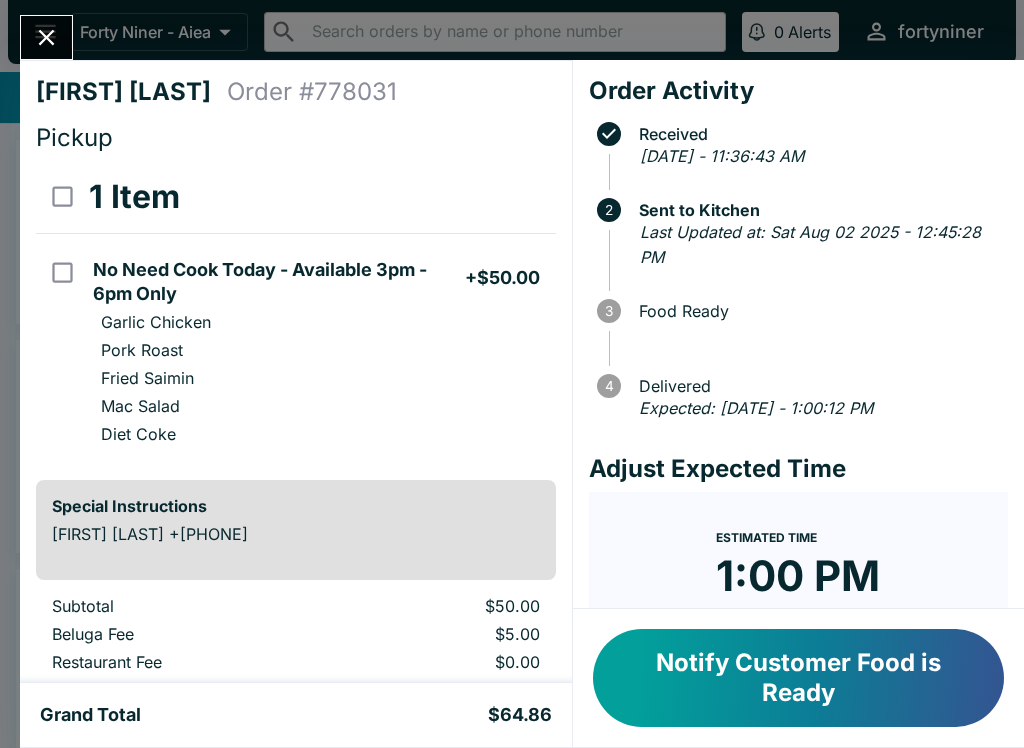 click at bounding box center (46, 37) 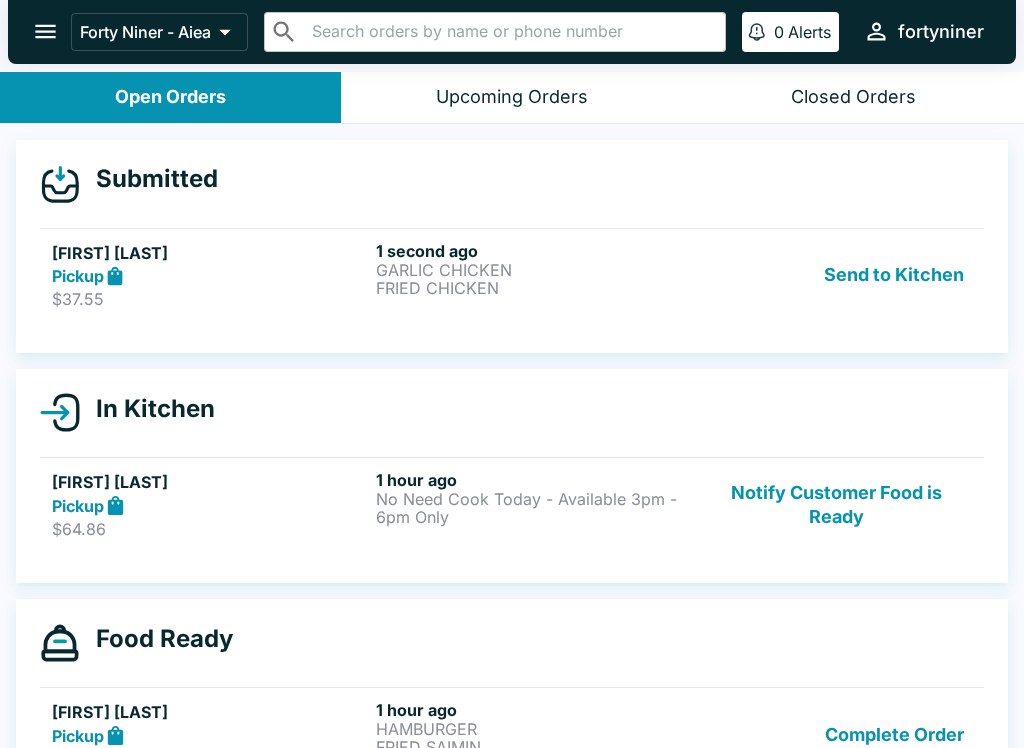 click on "$37.55" at bounding box center [210, 299] 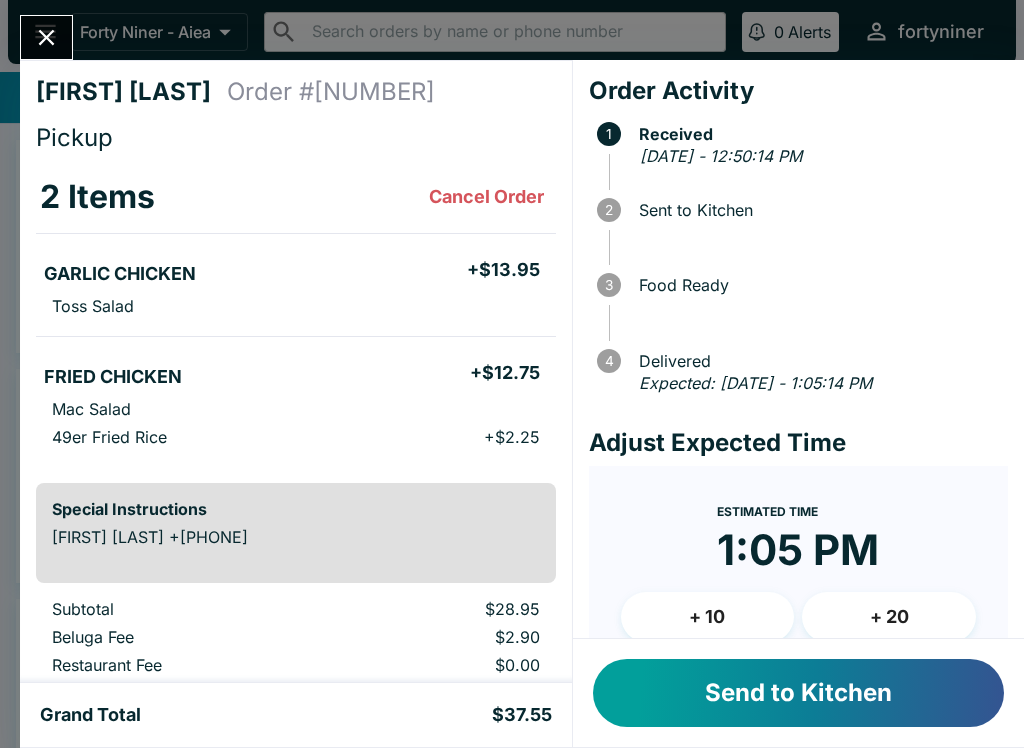 click on "Send to Kitchen" at bounding box center (798, 693) 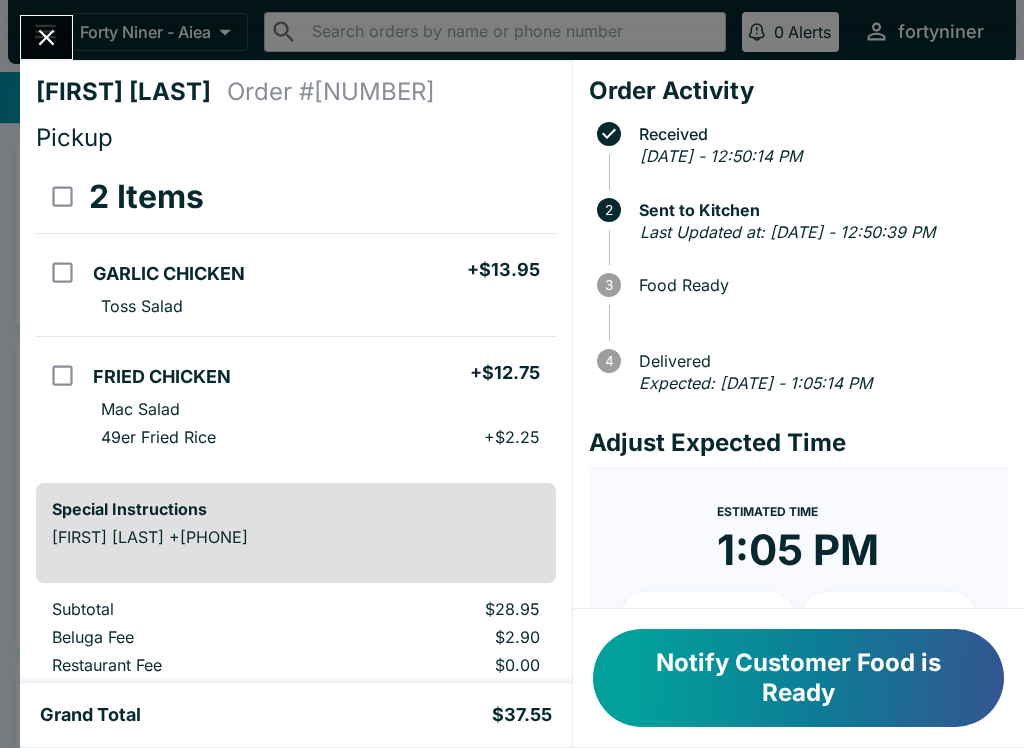 click 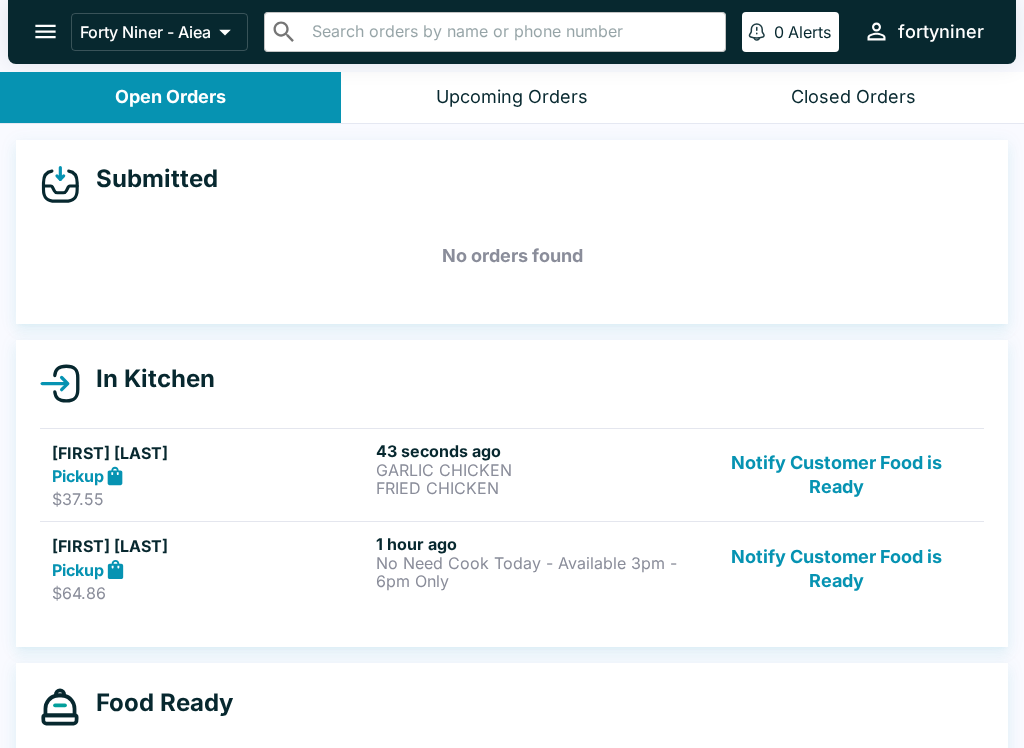 click 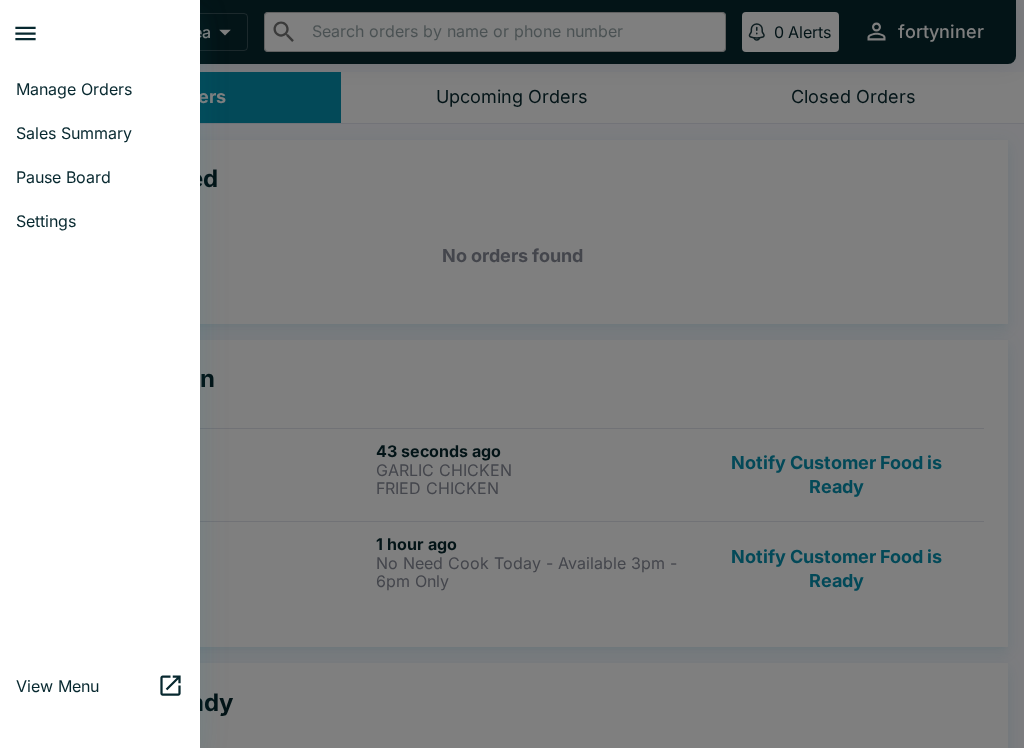 click on "Sales Summary" at bounding box center [100, 133] 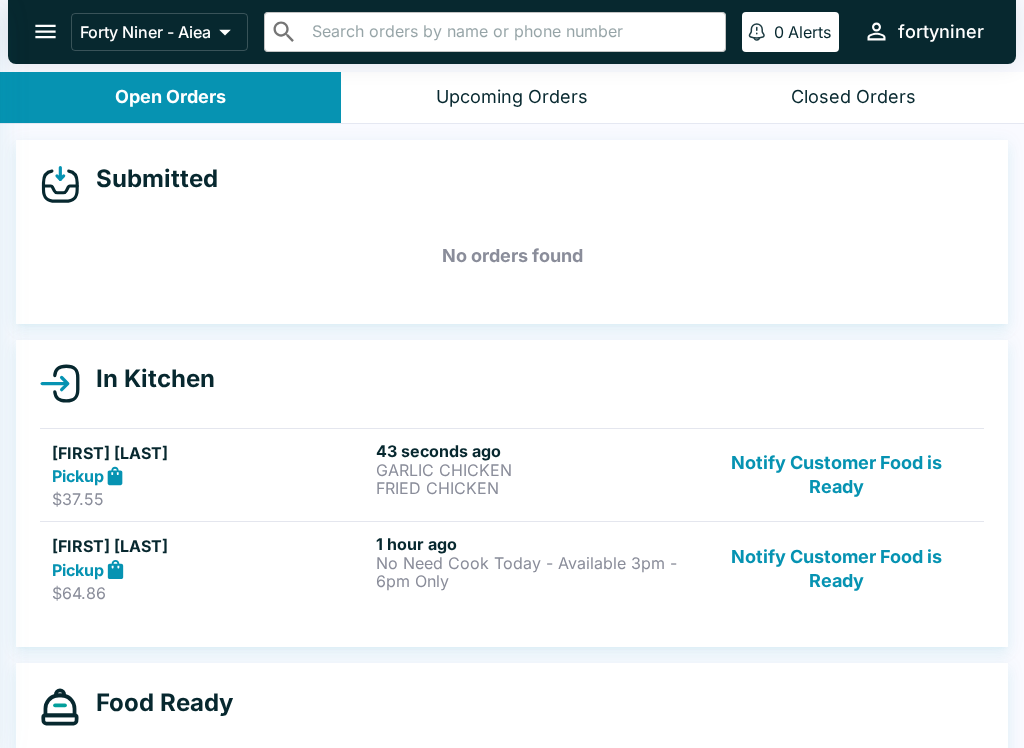 select on "03:00" 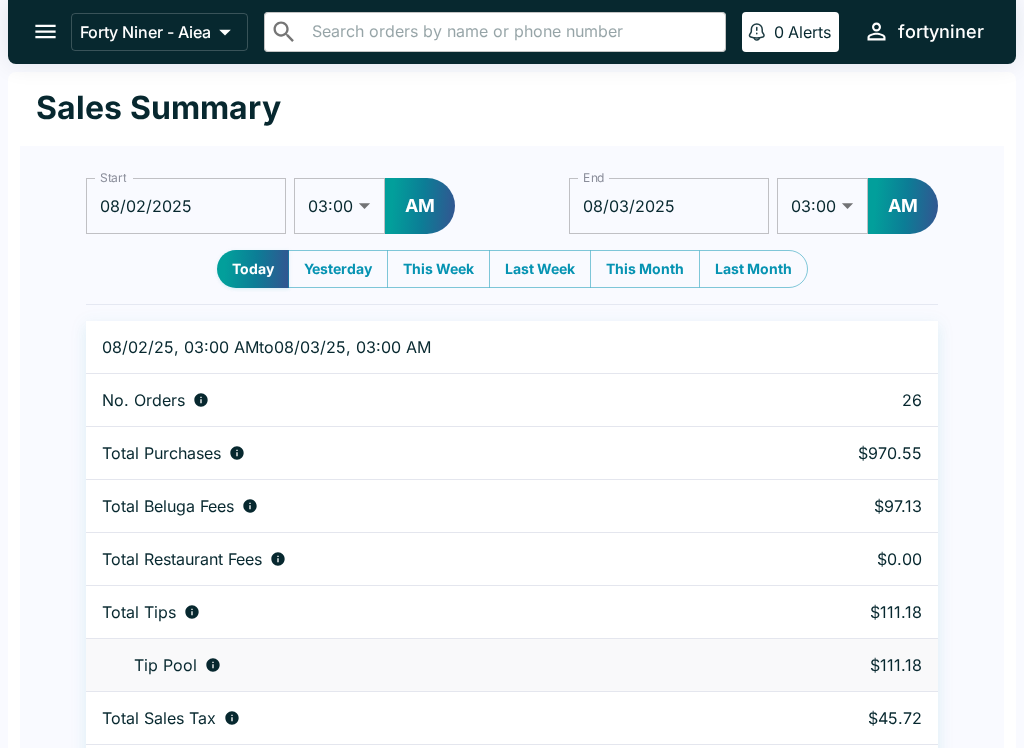 click at bounding box center [45, 31] 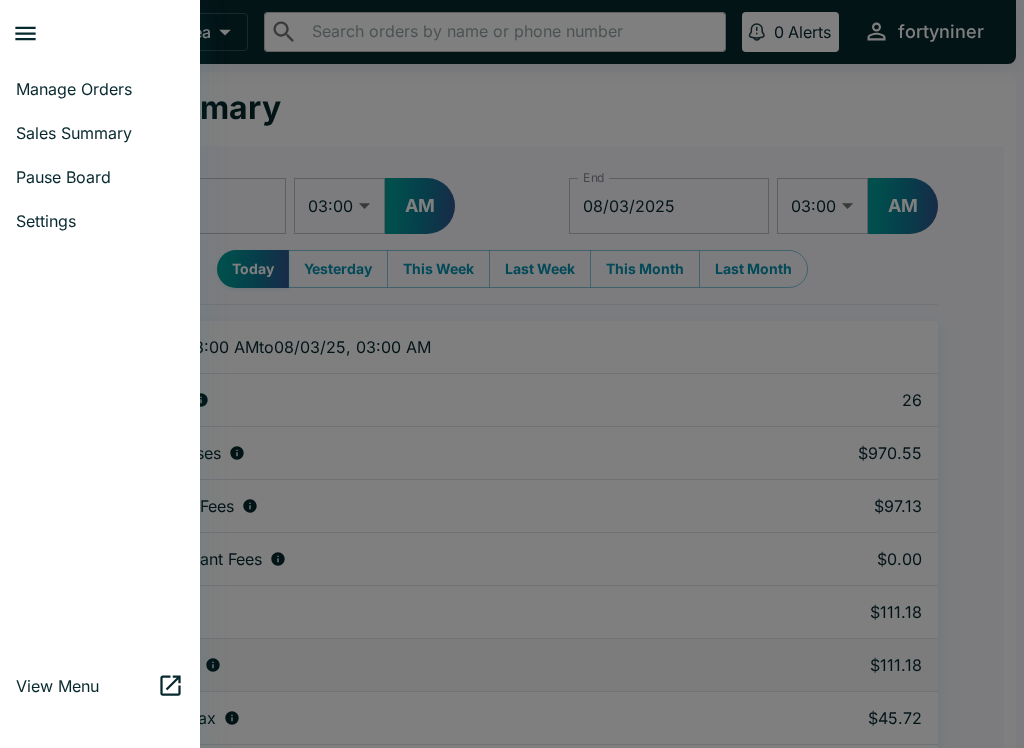 click on "Manage Orders" at bounding box center (100, 89) 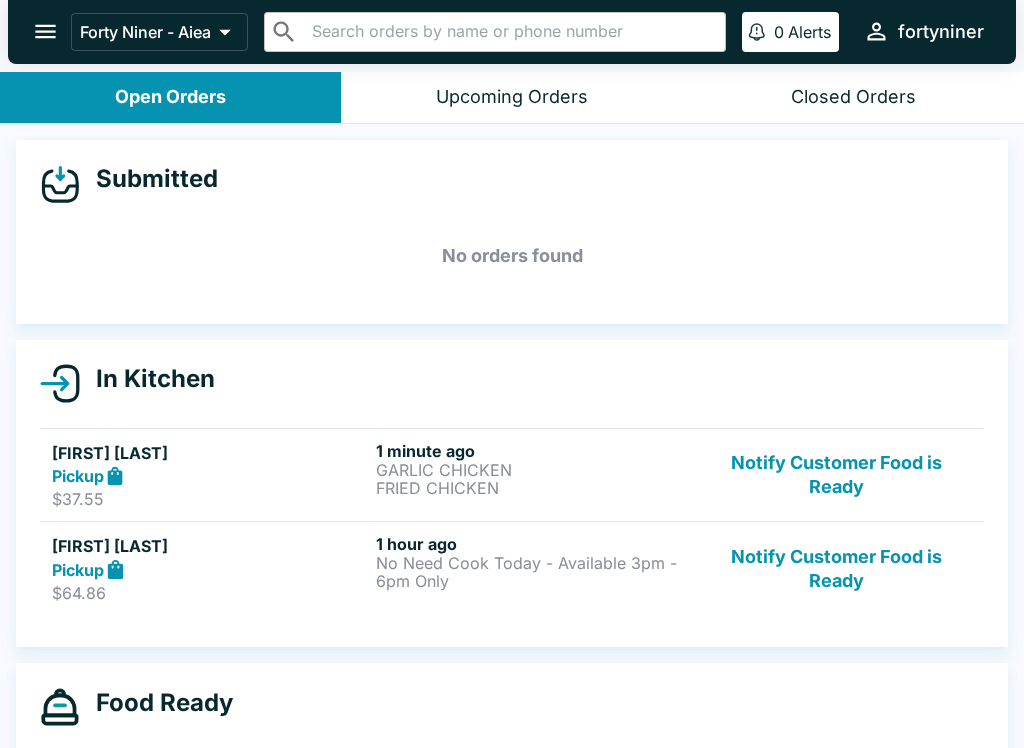 click 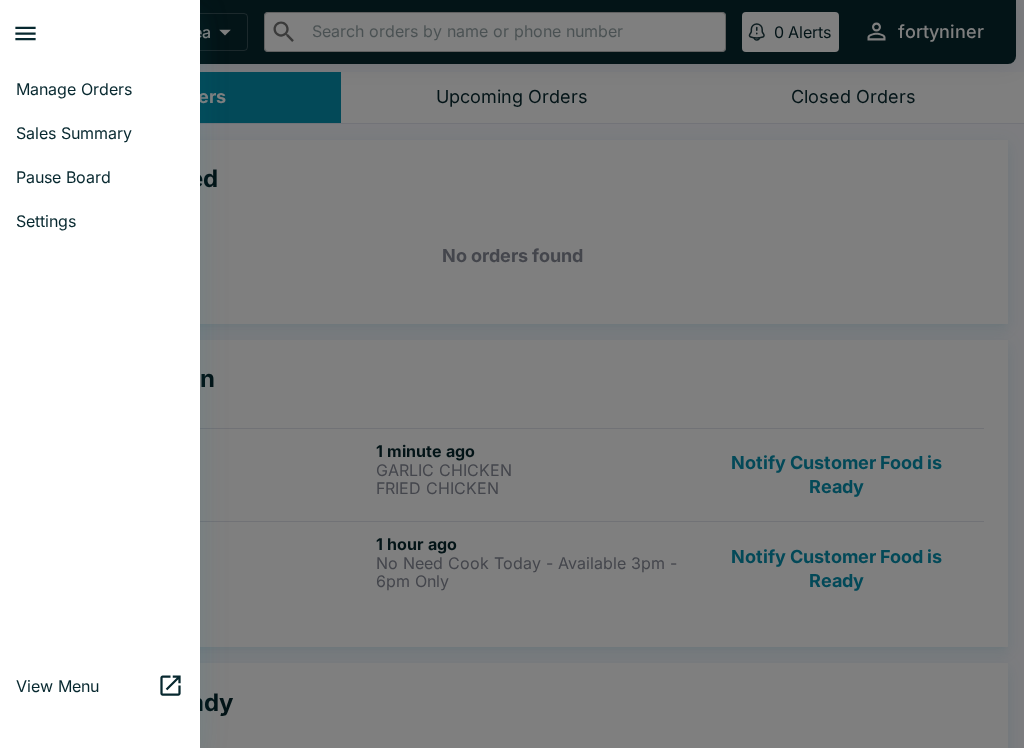 click on "Pause Board" at bounding box center [100, 177] 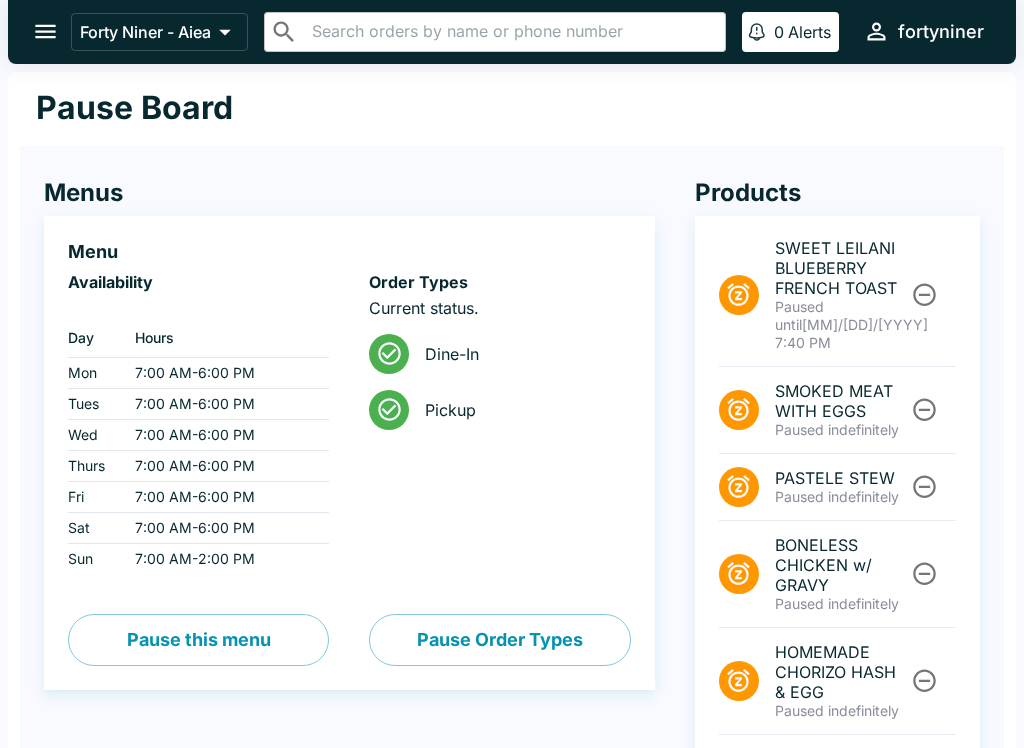click 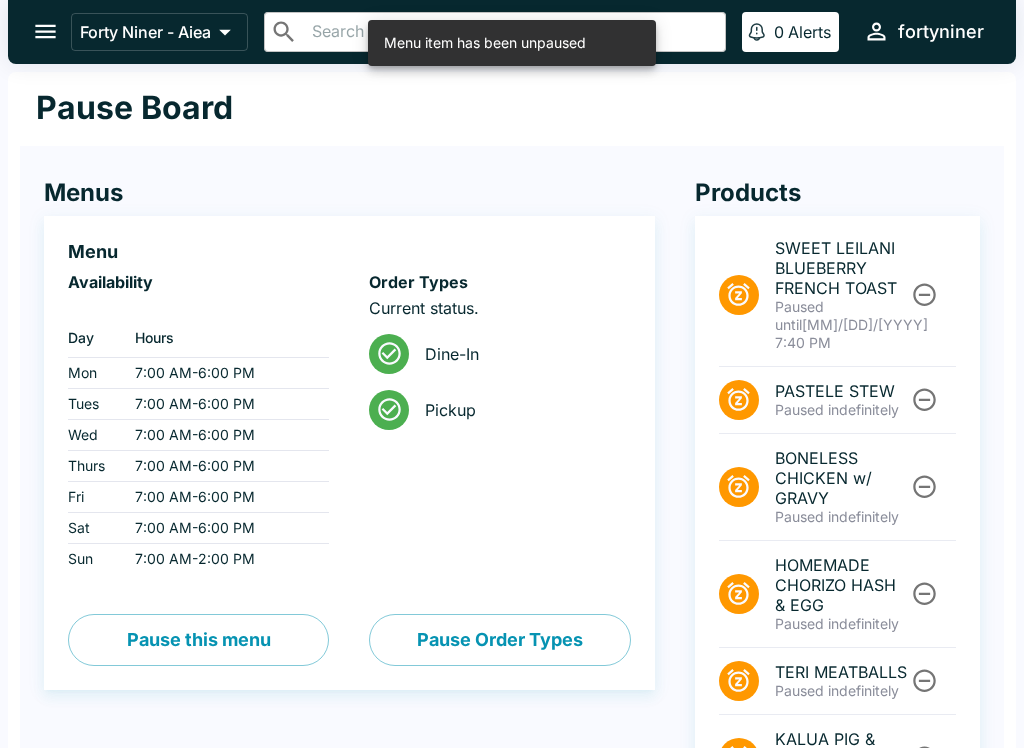 click 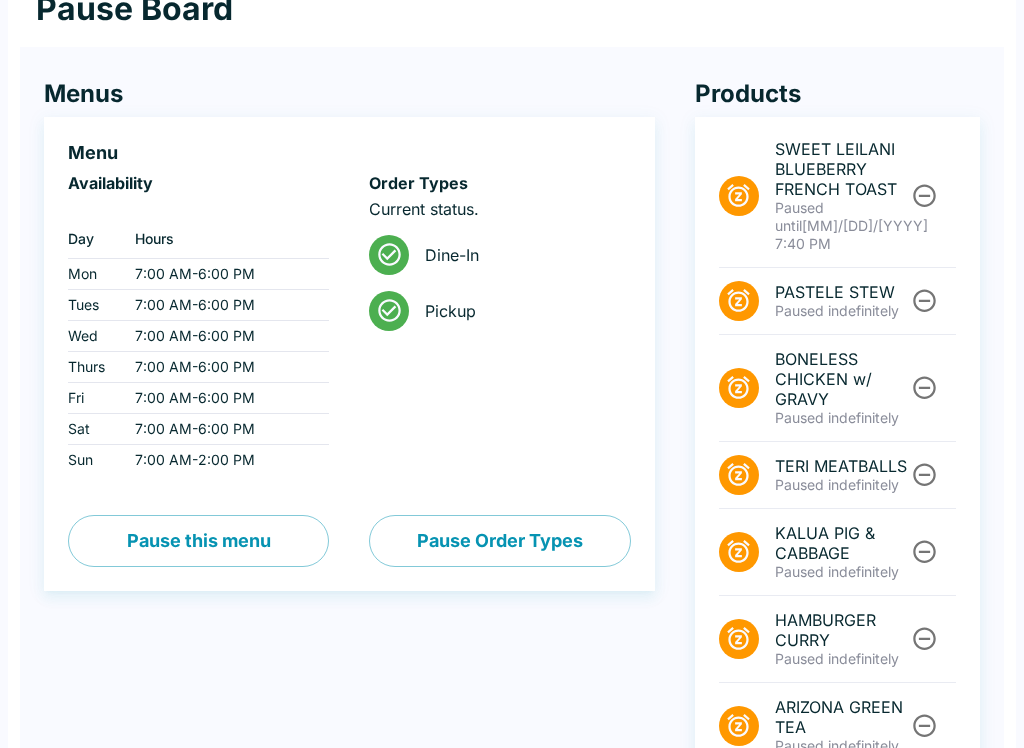 scroll, scrollTop: 0, scrollLeft: 0, axis: both 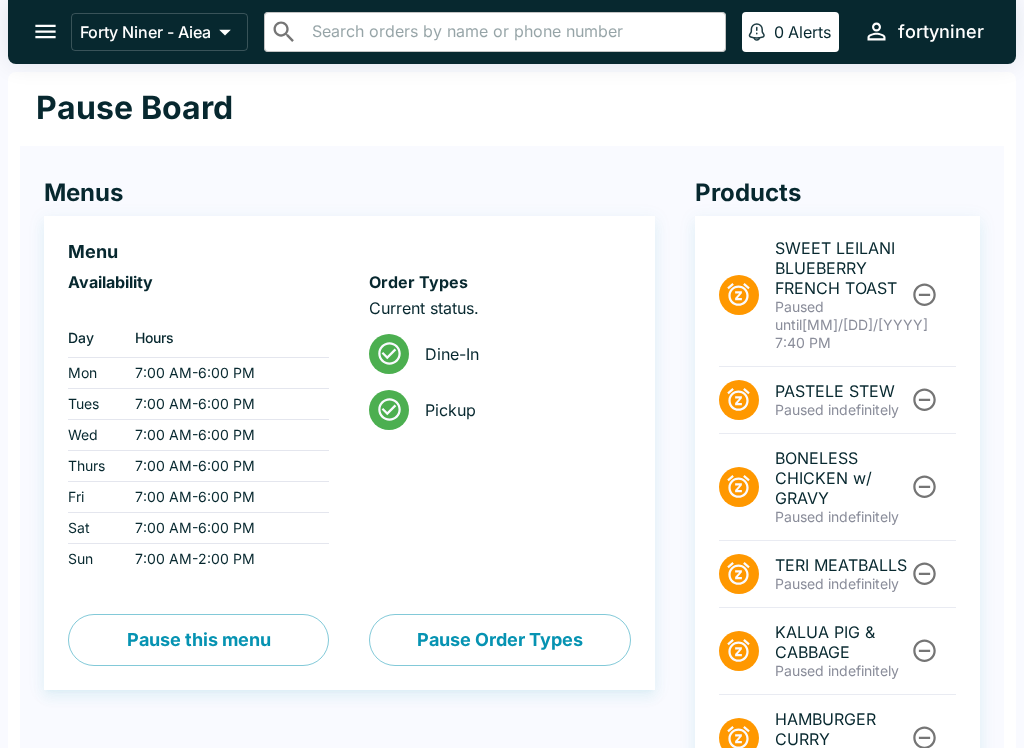 click on "Pause Order Types" at bounding box center (499, 640) 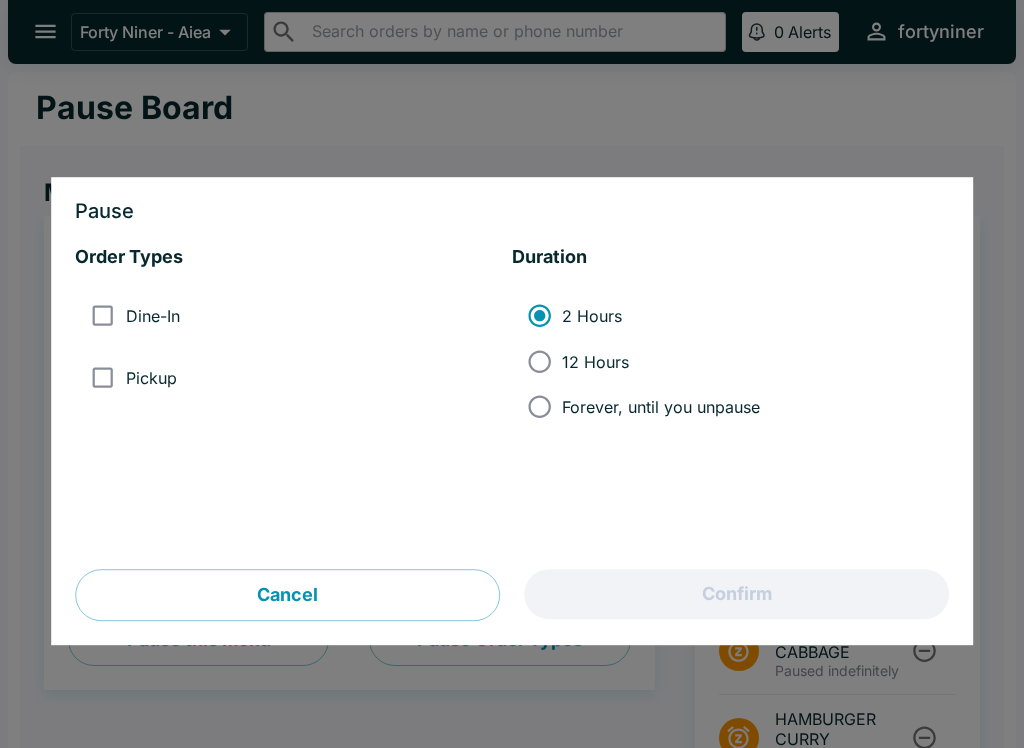 click at bounding box center (512, 374) 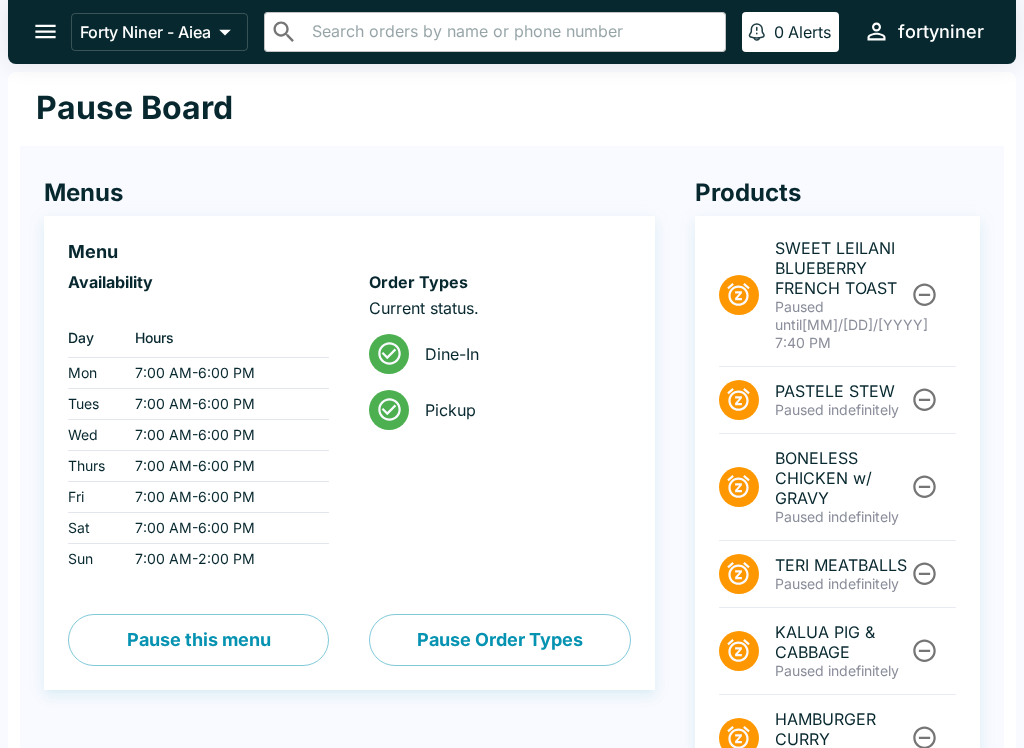 click 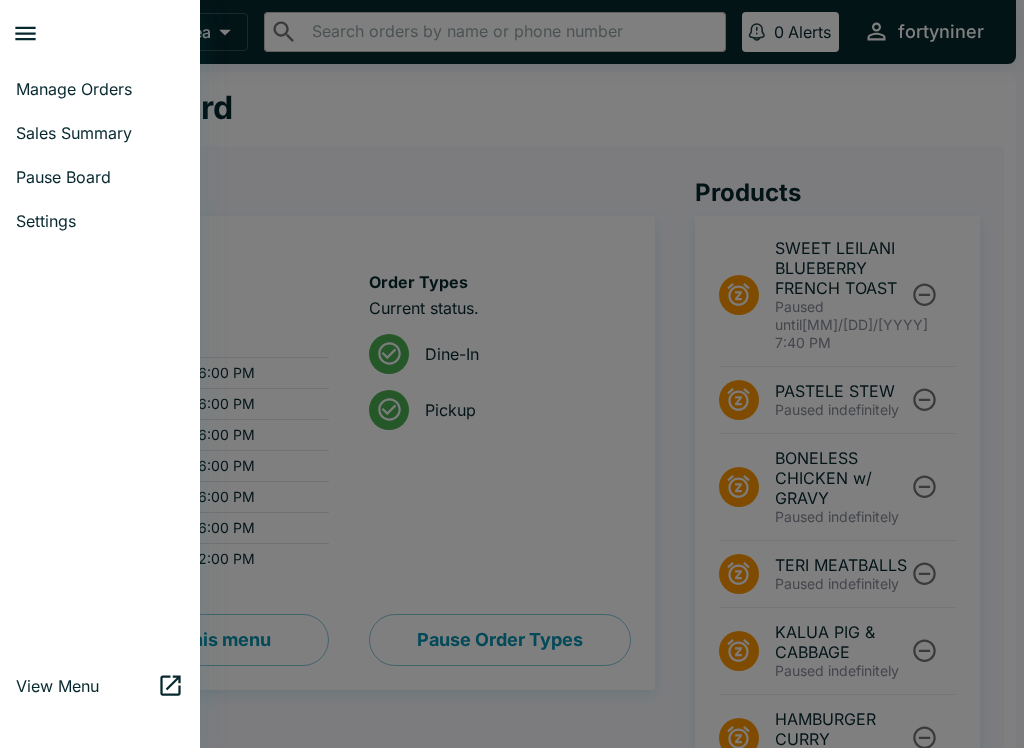 click at bounding box center (512, 374) 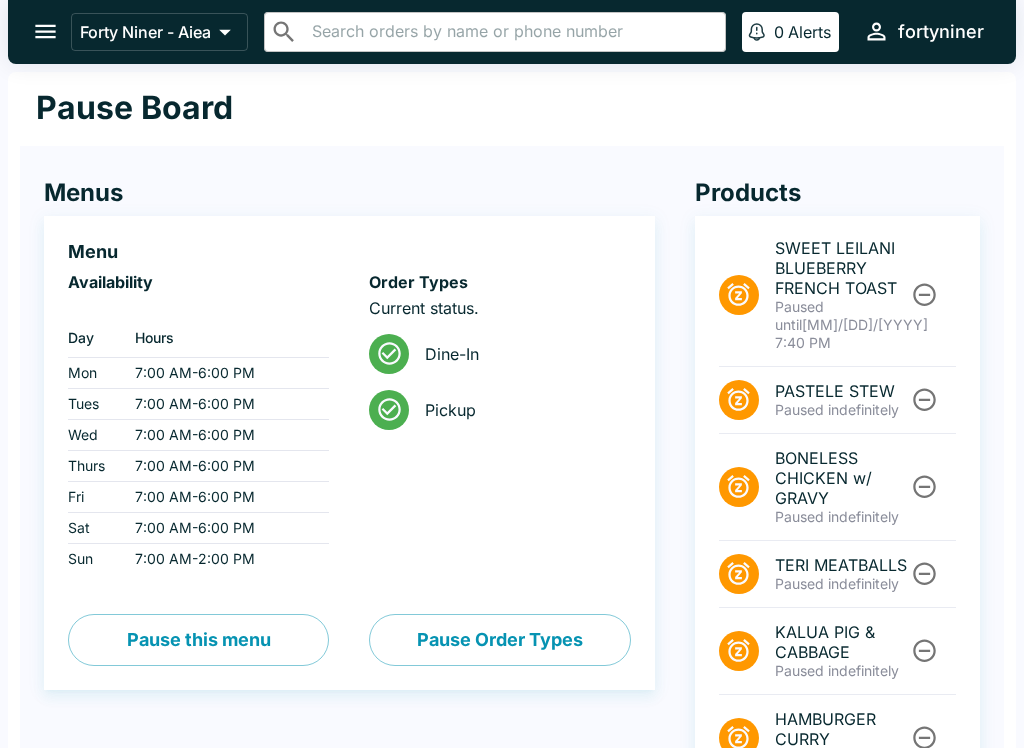 click on "Products" at bounding box center (837, 193) 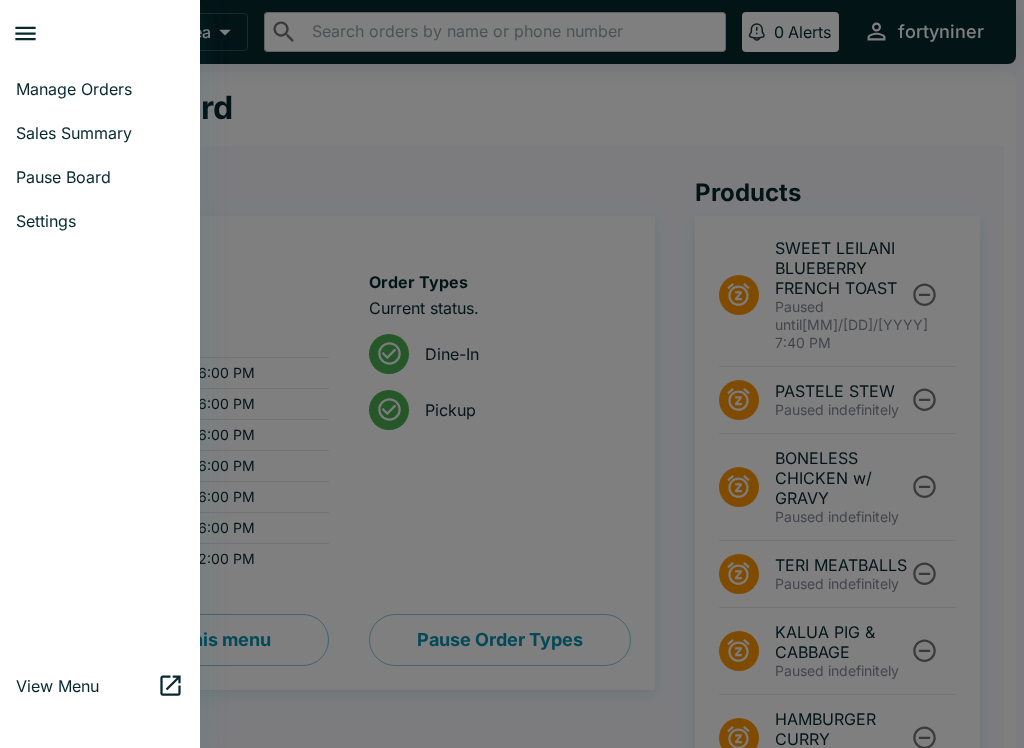 click at bounding box center (512, 374) 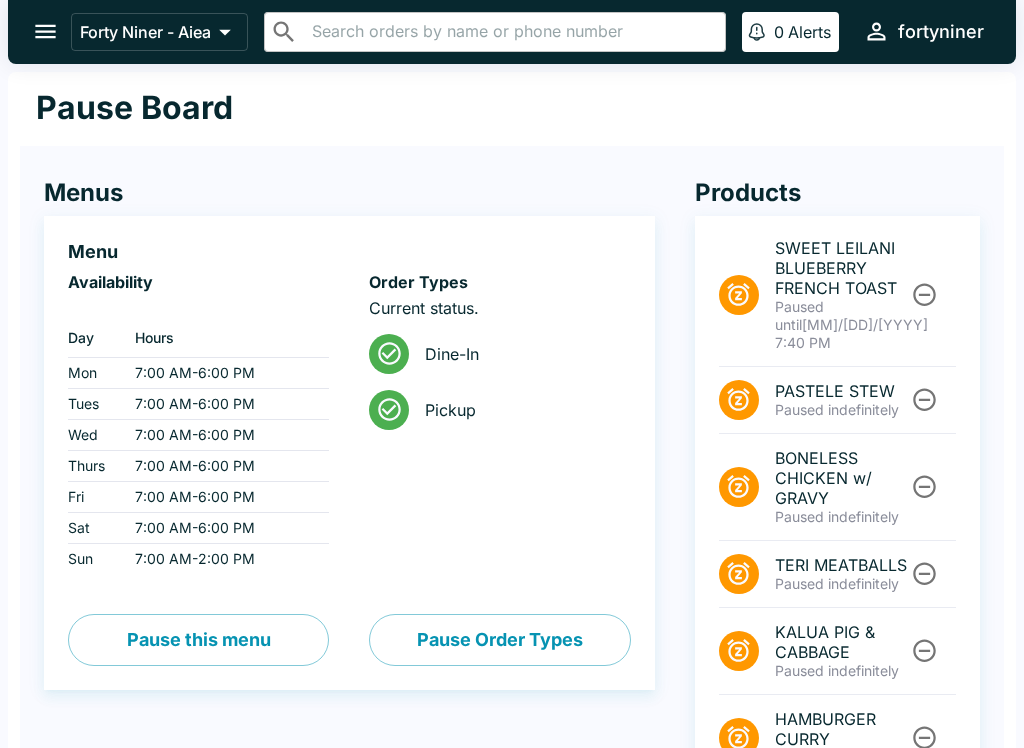 click 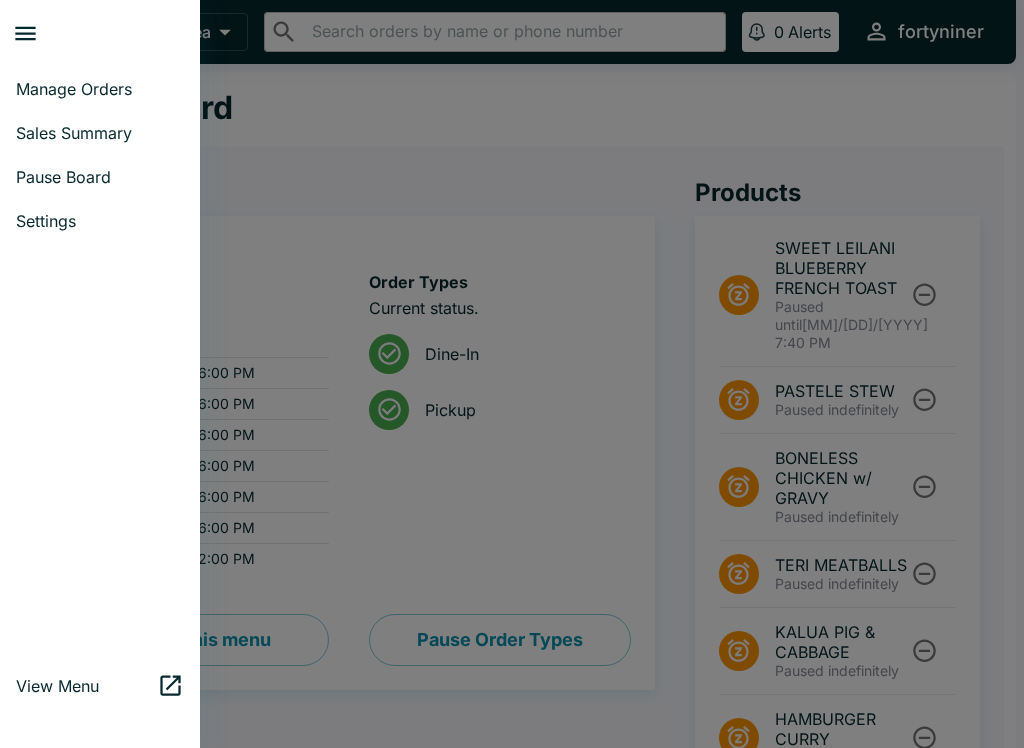 click on "Manage Orders" at bounding box center [100, 89] 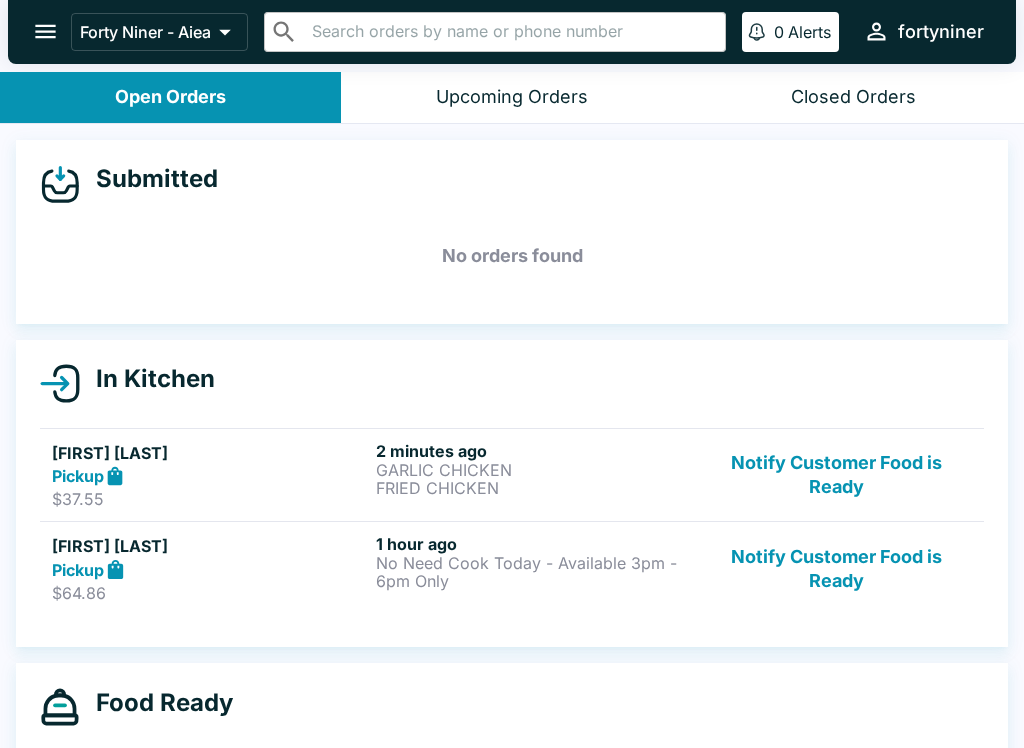 click 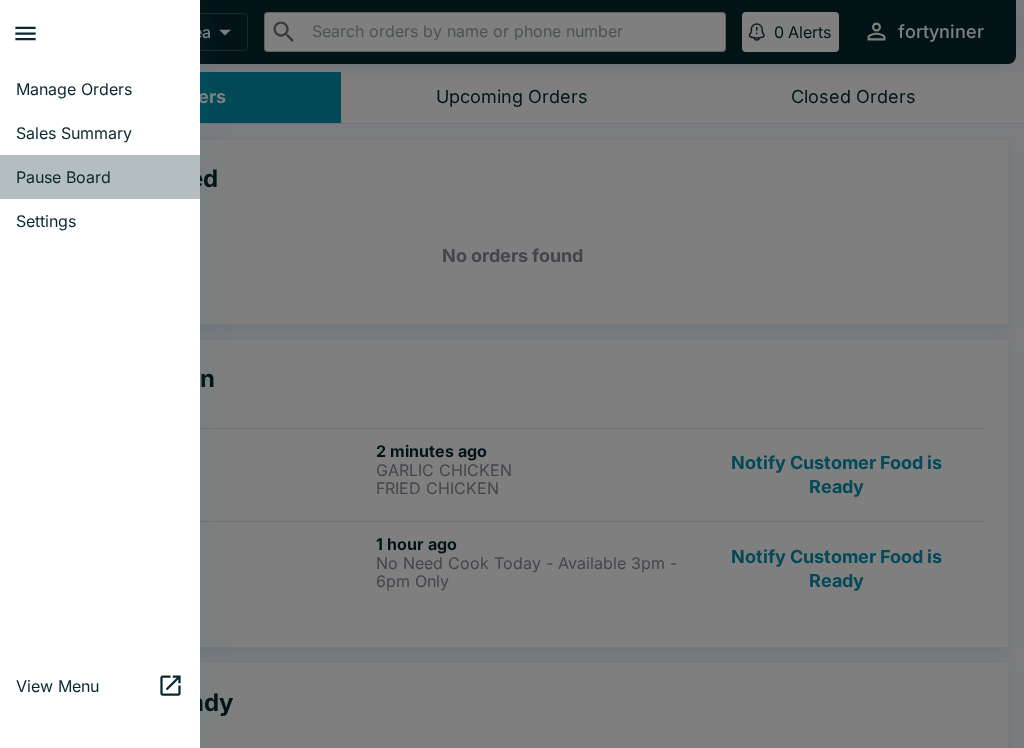 click on "Pause Board" at bounding box center [100, 177] 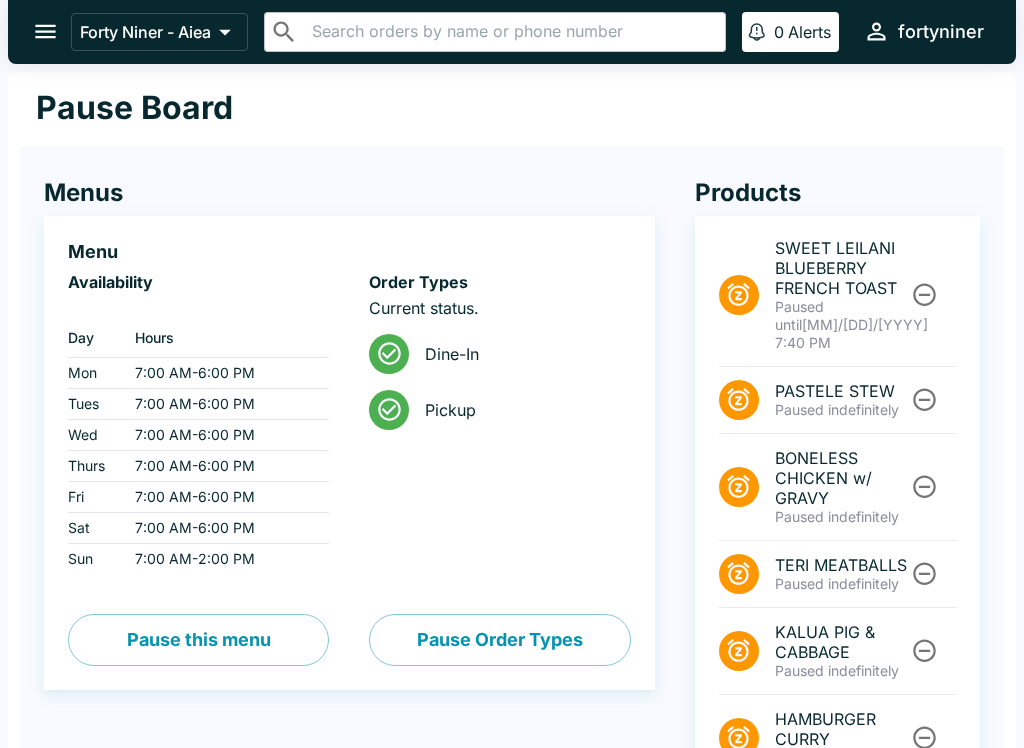 click on "Pause this menu" at bounding box center [198, 640] 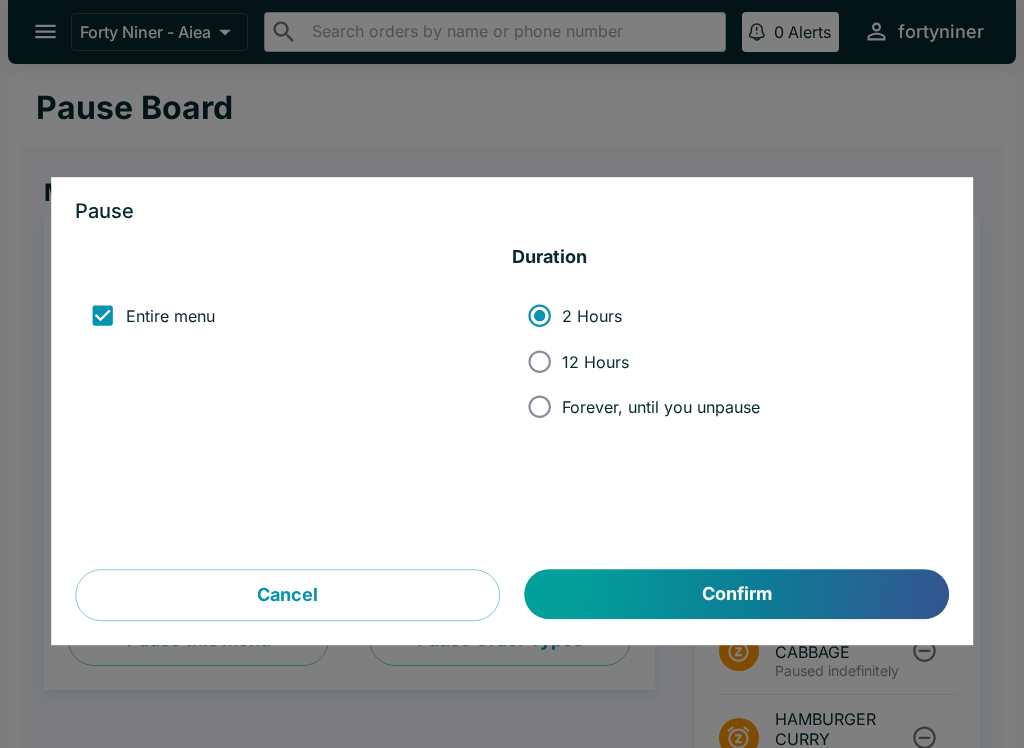 click on "Cancel" at bounding box center [287, 596] 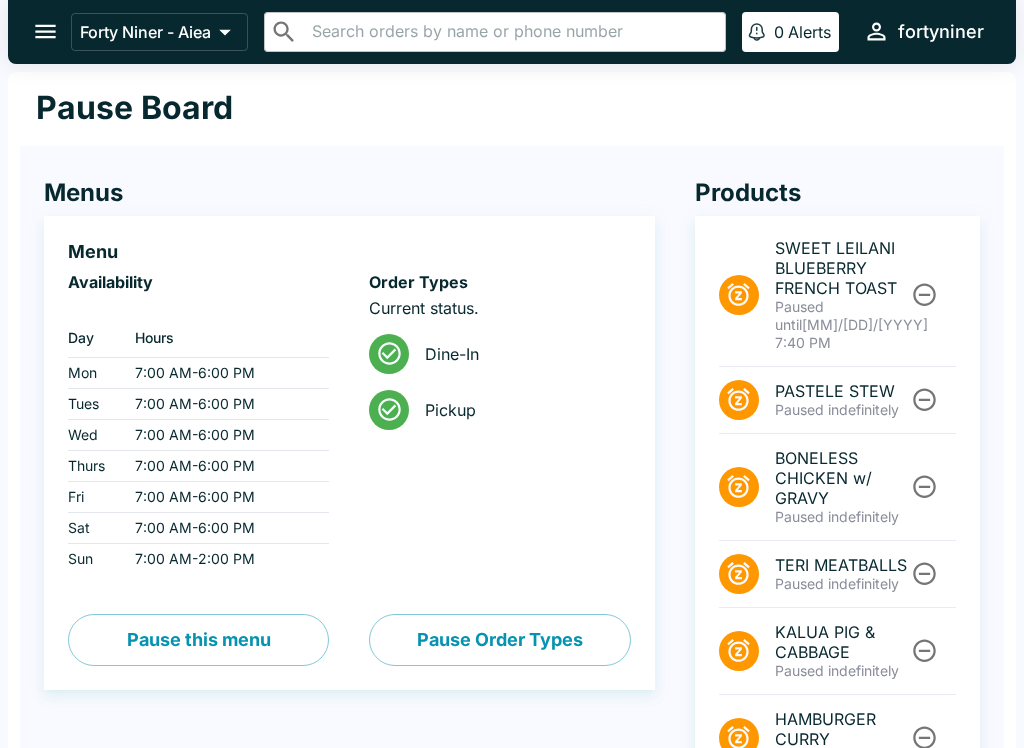 click at bounding box center (511, 32) 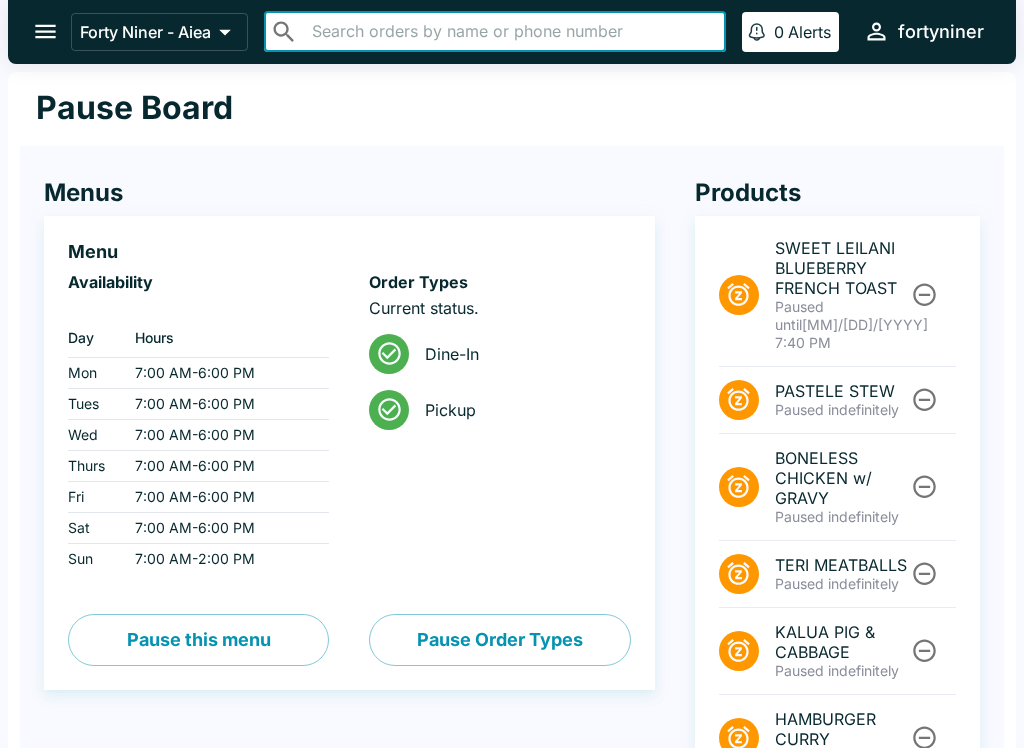 click on "Menus Menu Availability ‏ Day Hours Mon 7:00 AM  -  6:00 PM Tues 7:00 AM  -  6:00 PM Wed 7:00 AM  -  6:00 PM Thurs 7:00 AM  -  6:00 PM Fri 7:00 AM  -  6:00 PM Sat 7:00 AM  -  6:00 PM Sun 7:00 AM  -  2:00 PM Pause this menu Order Types Current status. Dine-In Pickup Pause Order Types" at bounding box center (329, 887) 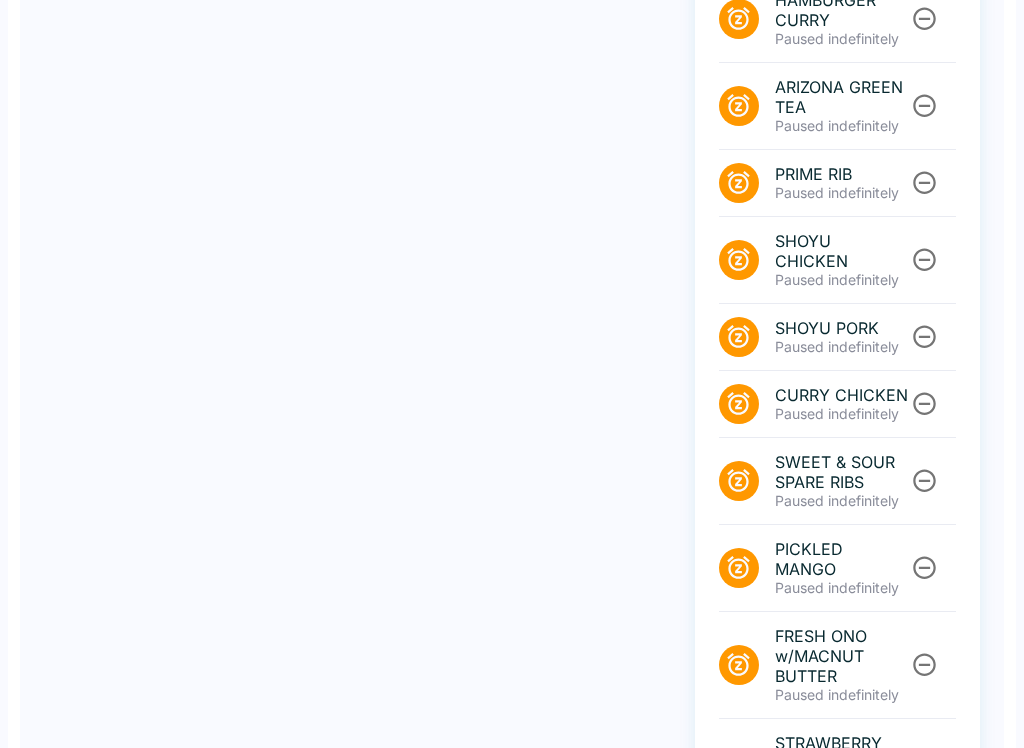scroll, scrollTop: 863, scrollLeft: 0, axis: vertical 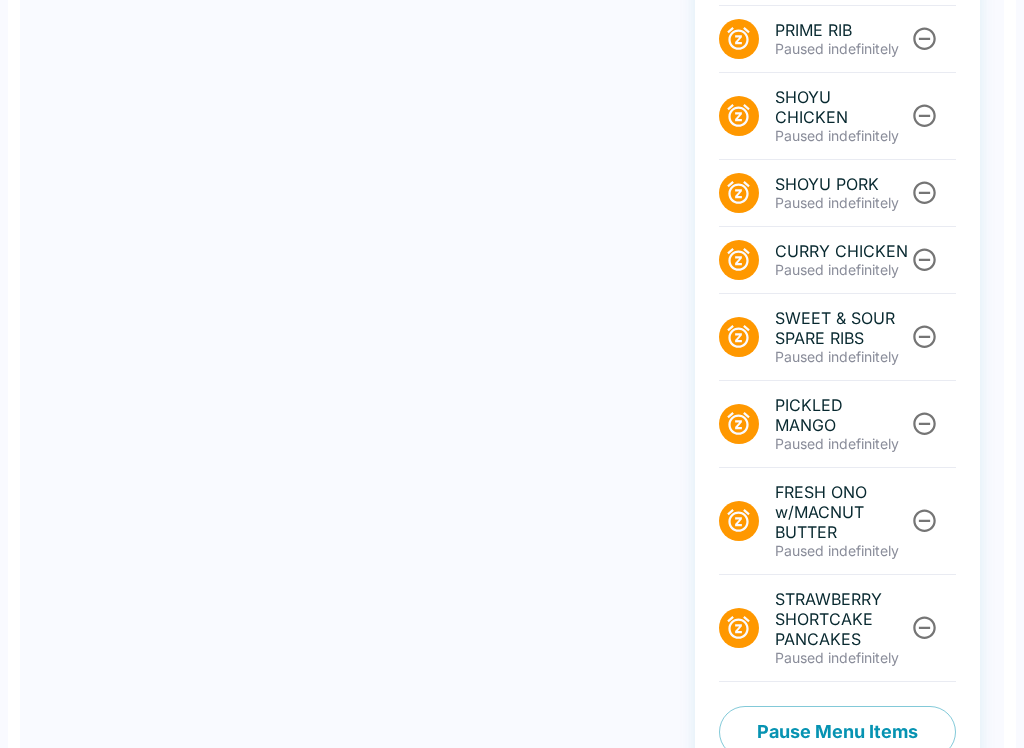 click on "Pause Menu Items" at bounding box center (837, 732) 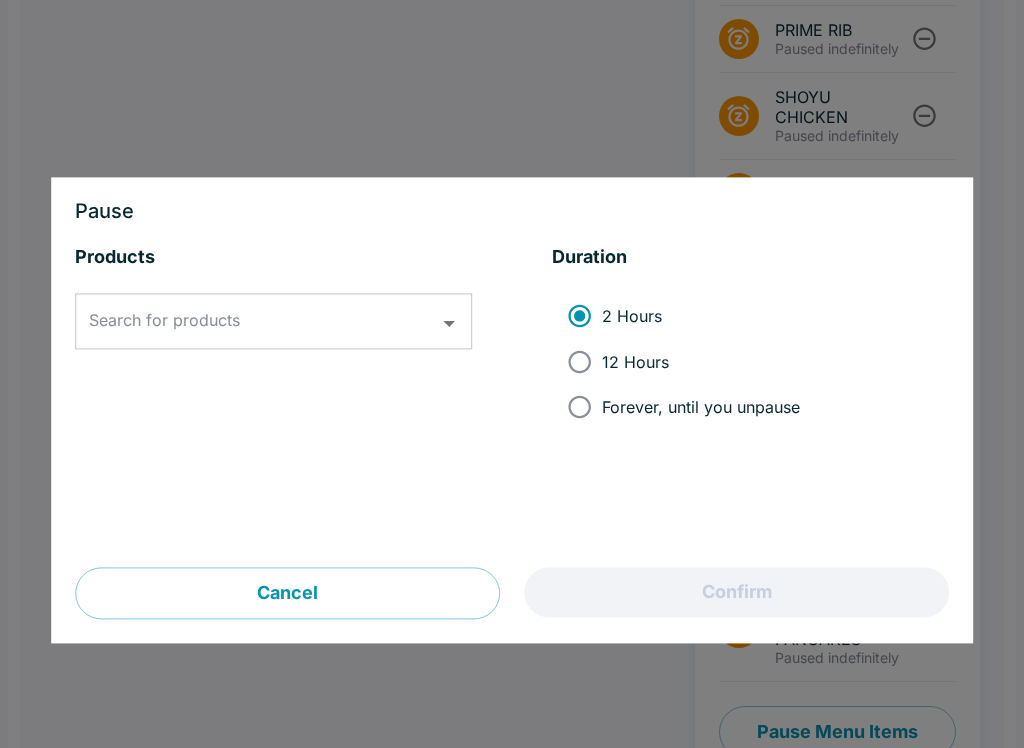 click on "Search for products" at bounding box center (258, 322) 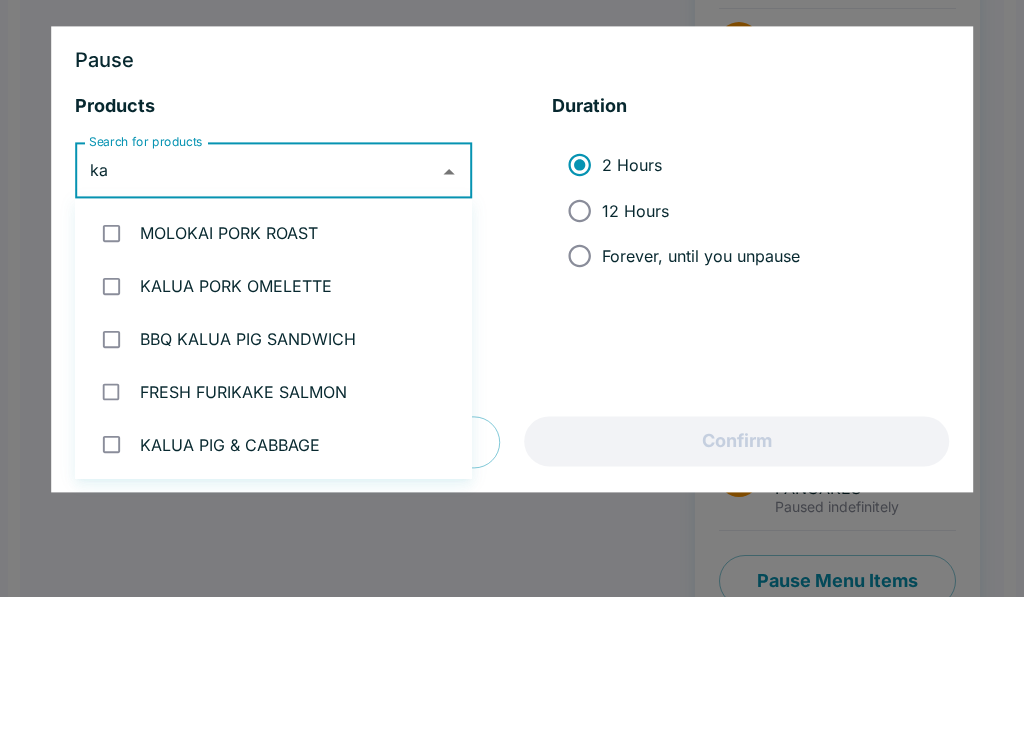 type on "k" 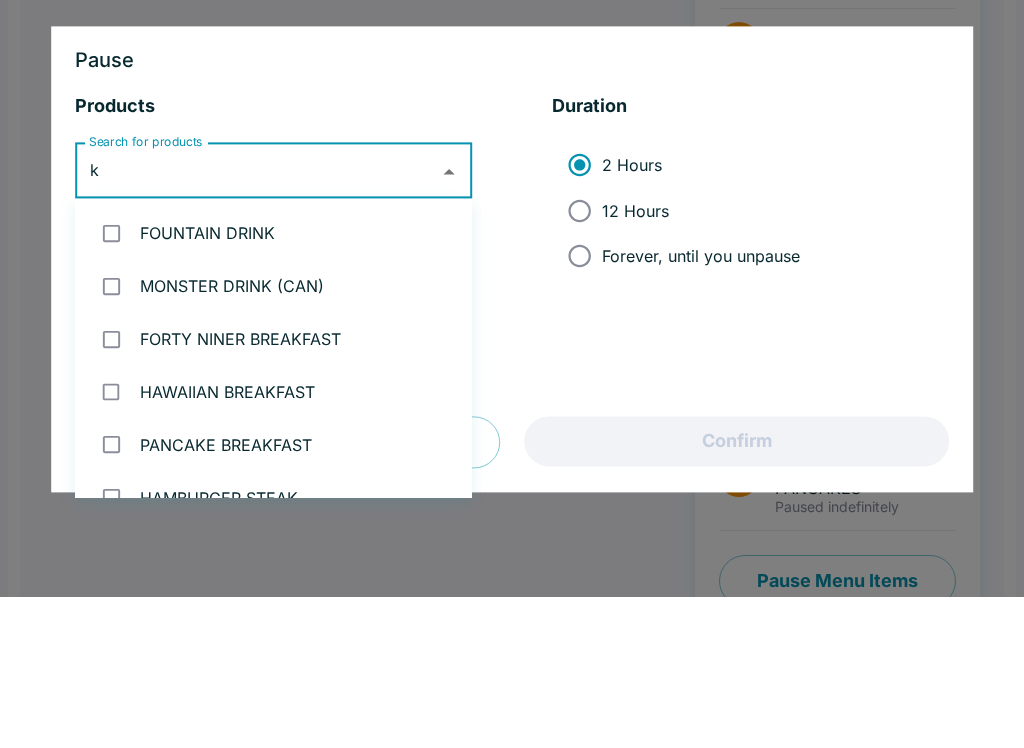 type 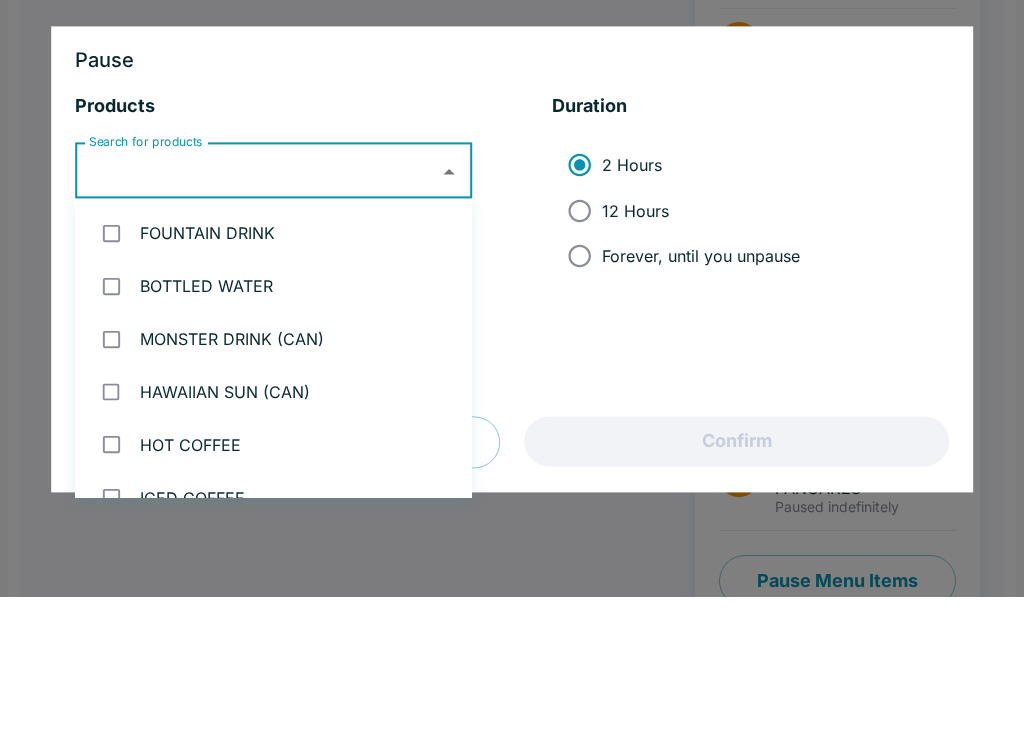 click on "Pause Products Search for products Search for products Duration 2 Hours 12 Hours Forever, until you unpause Cancel Confirm" at bounding box center (512, 411) 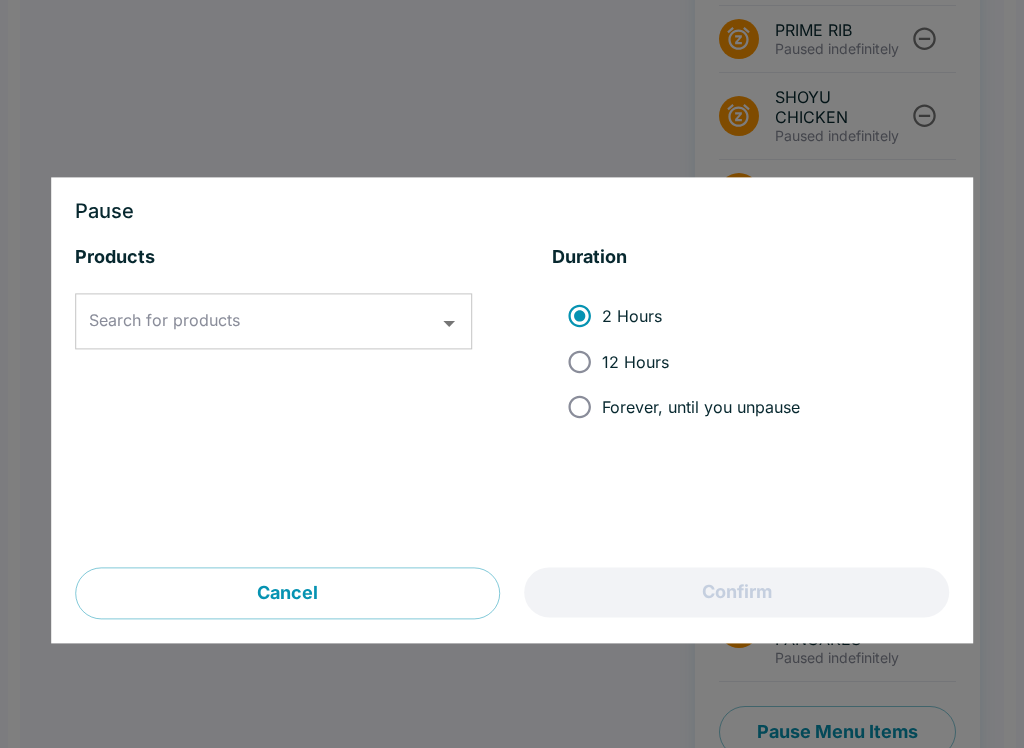 click on "Cancel" at bounding box center [287, 594] 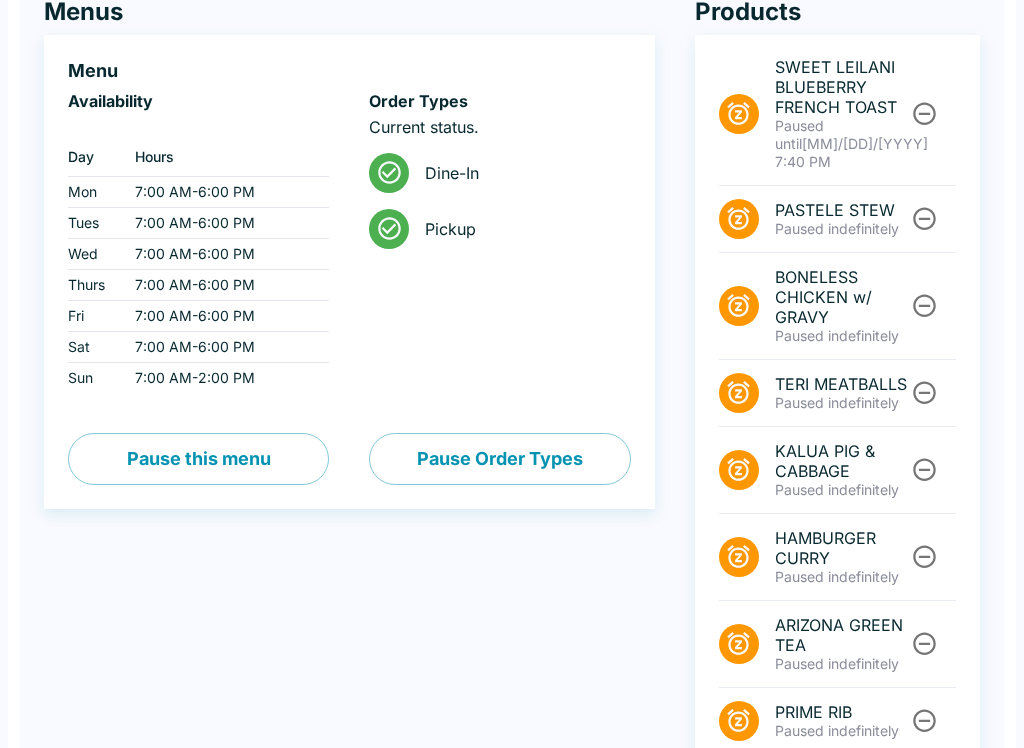 scroll, scrollTop: 0, scrollLeft: 0, axis: both 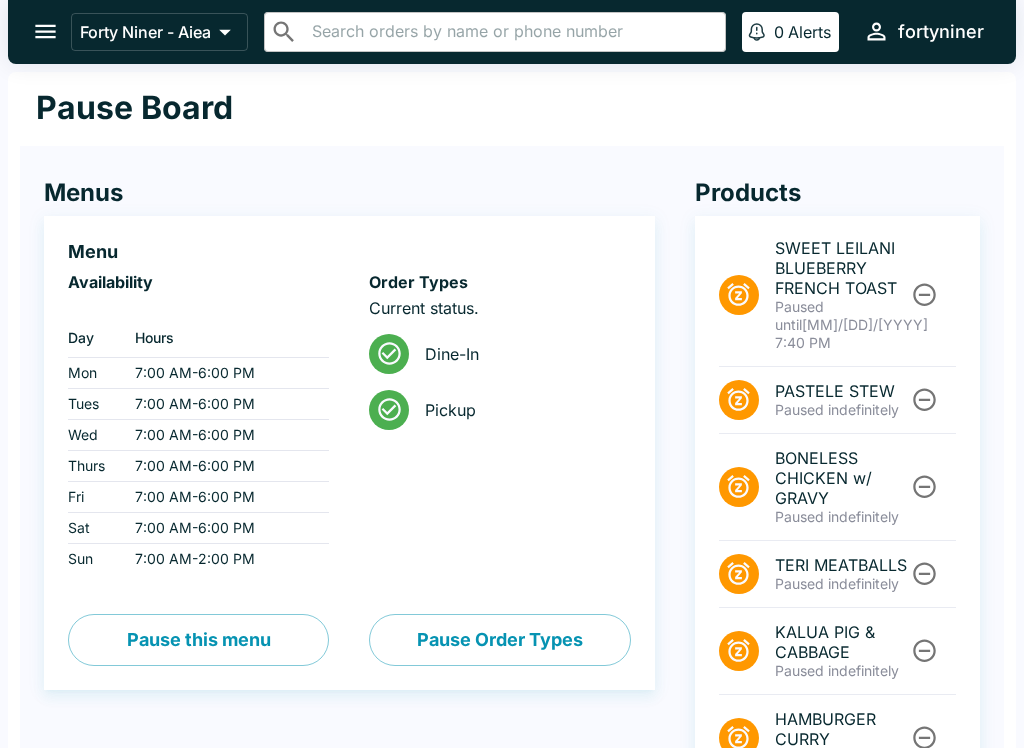 click 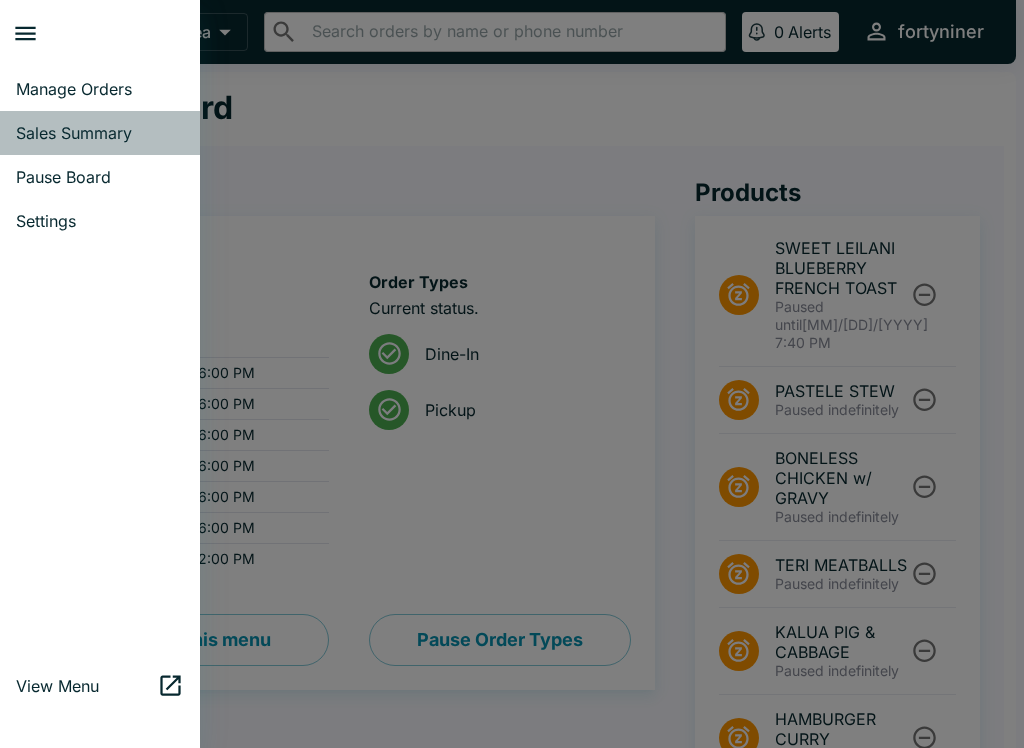 click on "Sales Summary" at bounding box center (100, 133) 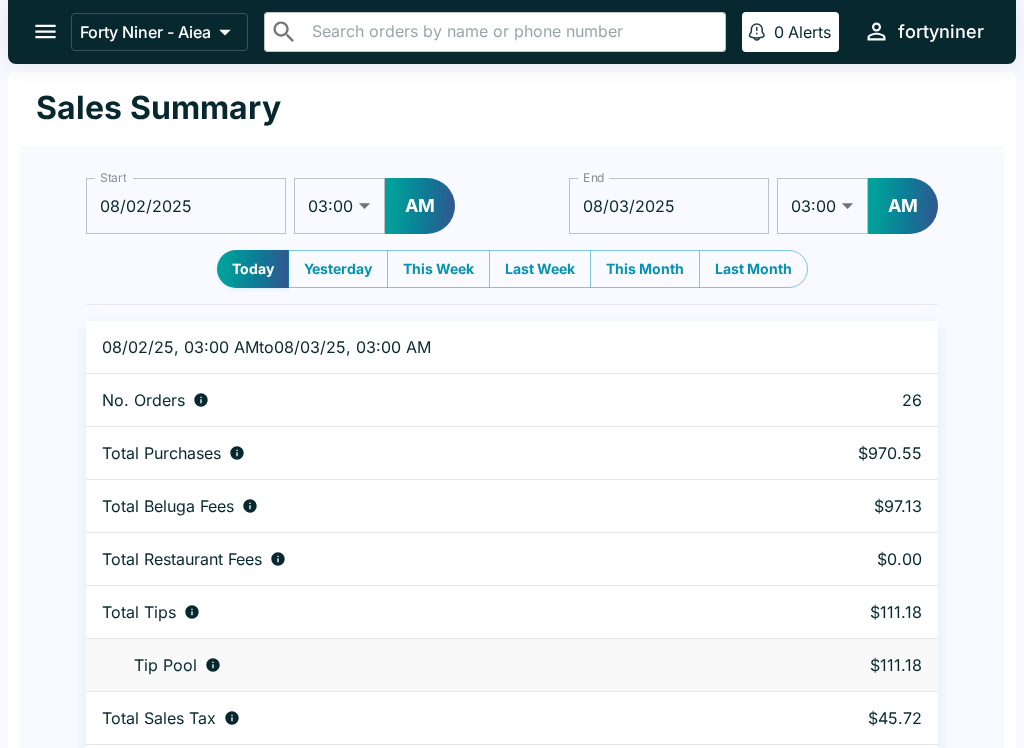 click 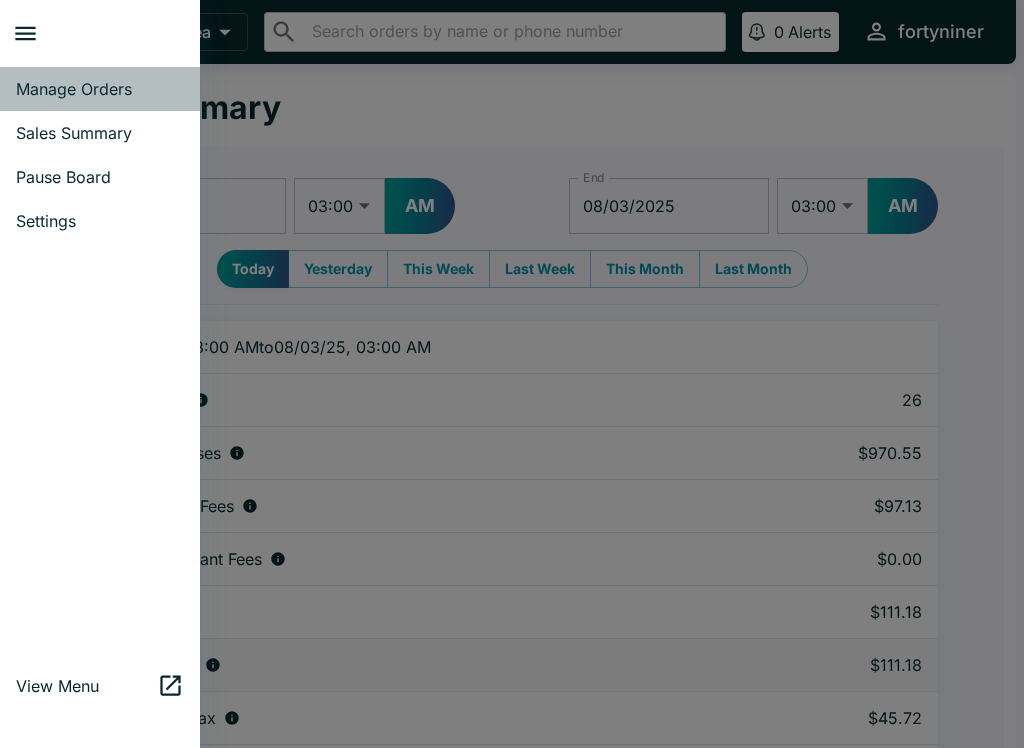 click on "Manage Orders" at bounding box center (100, 89) 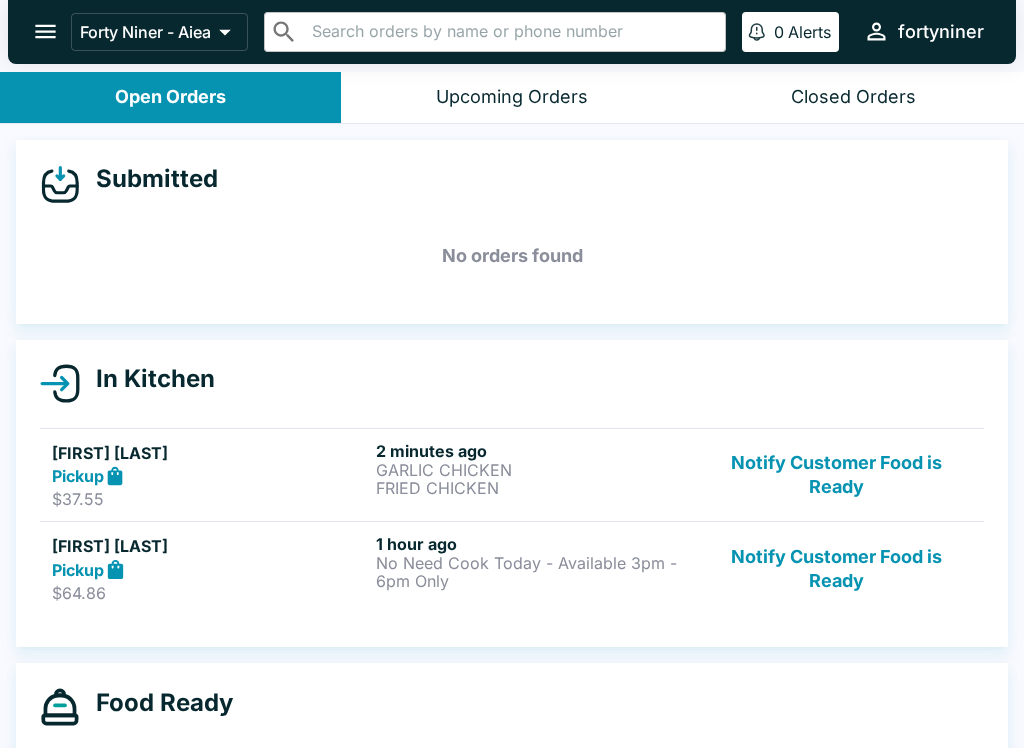 click on "$64.86" at bounding box center (210, 593) 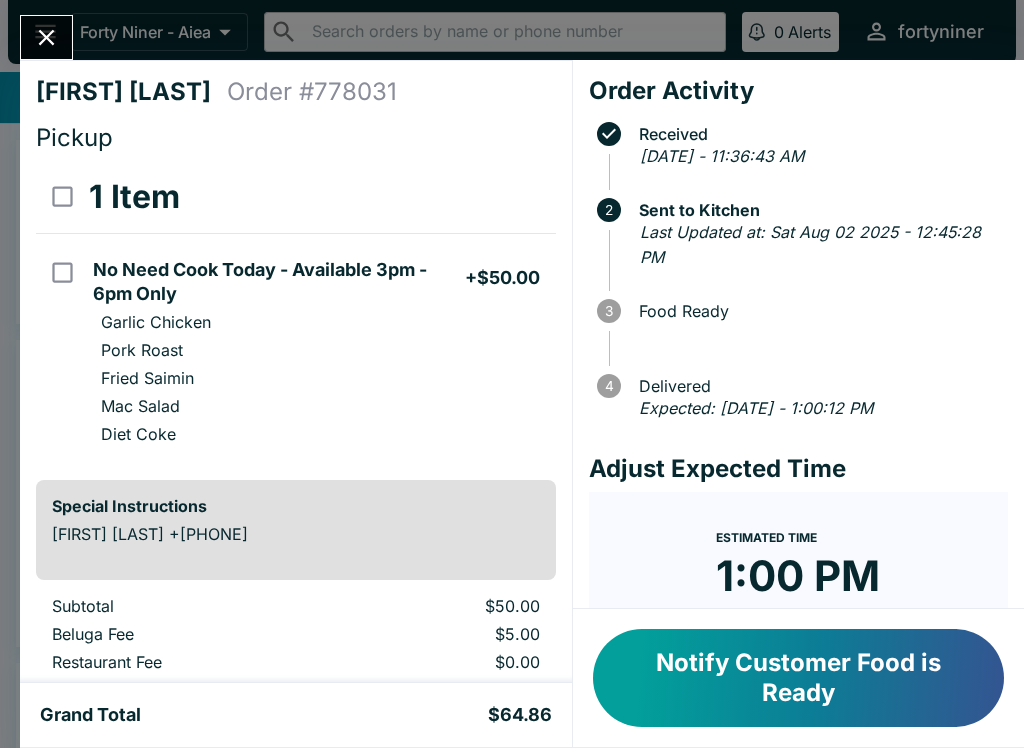click 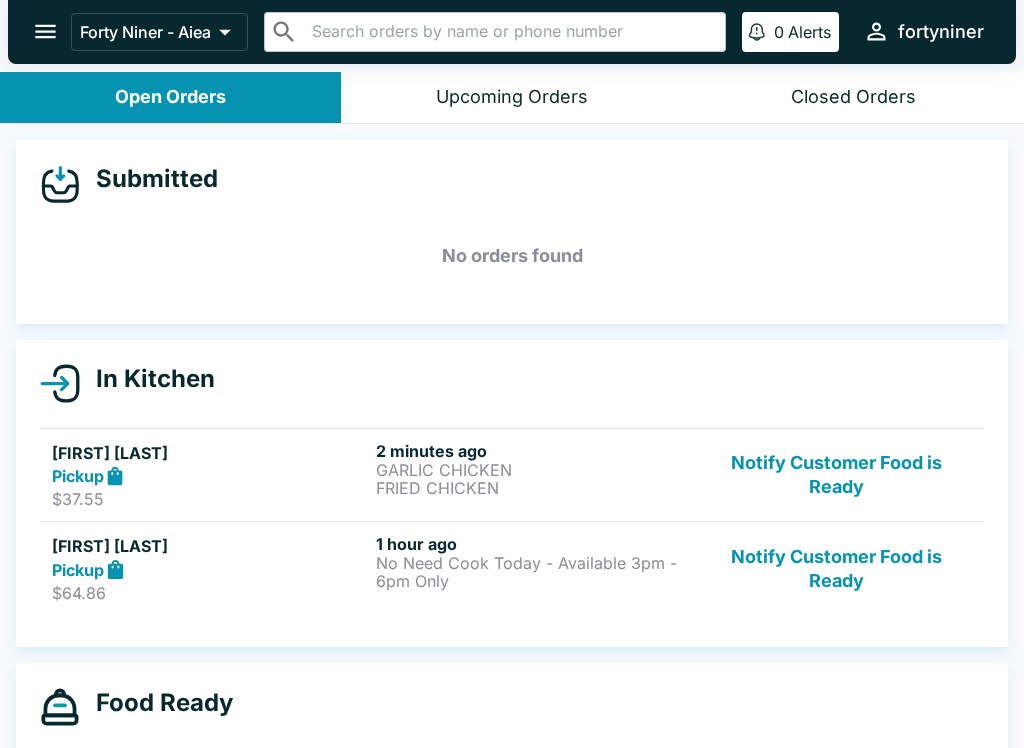 click at bounding box center (45, 31) 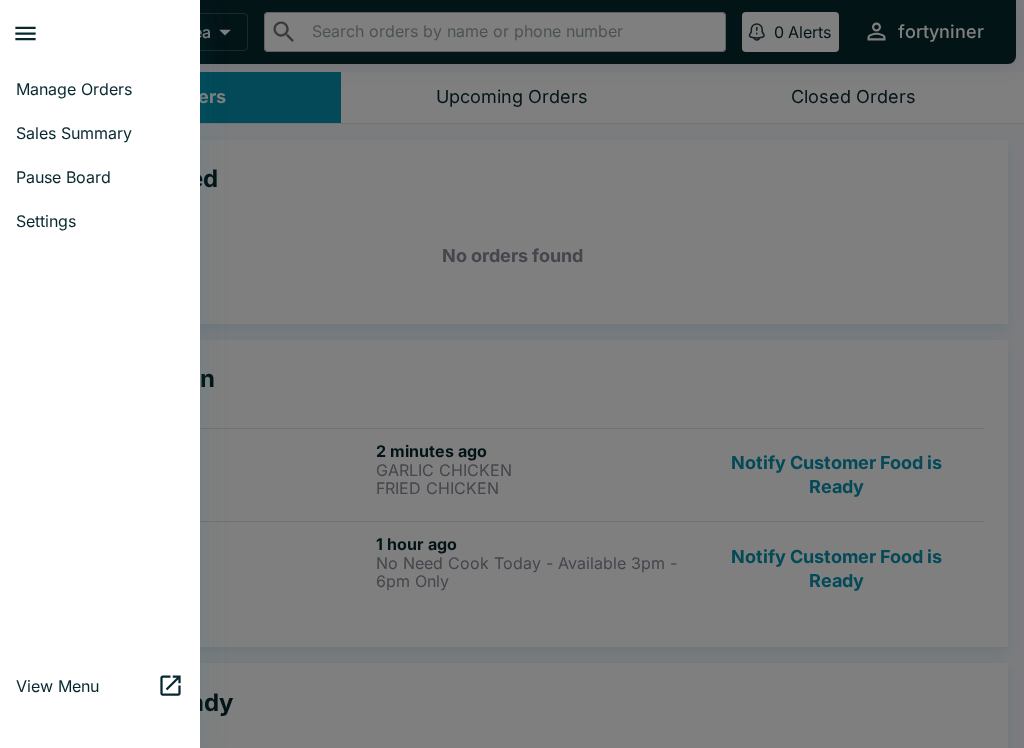 click on "Pause Board" at bounding box center (100, 177) 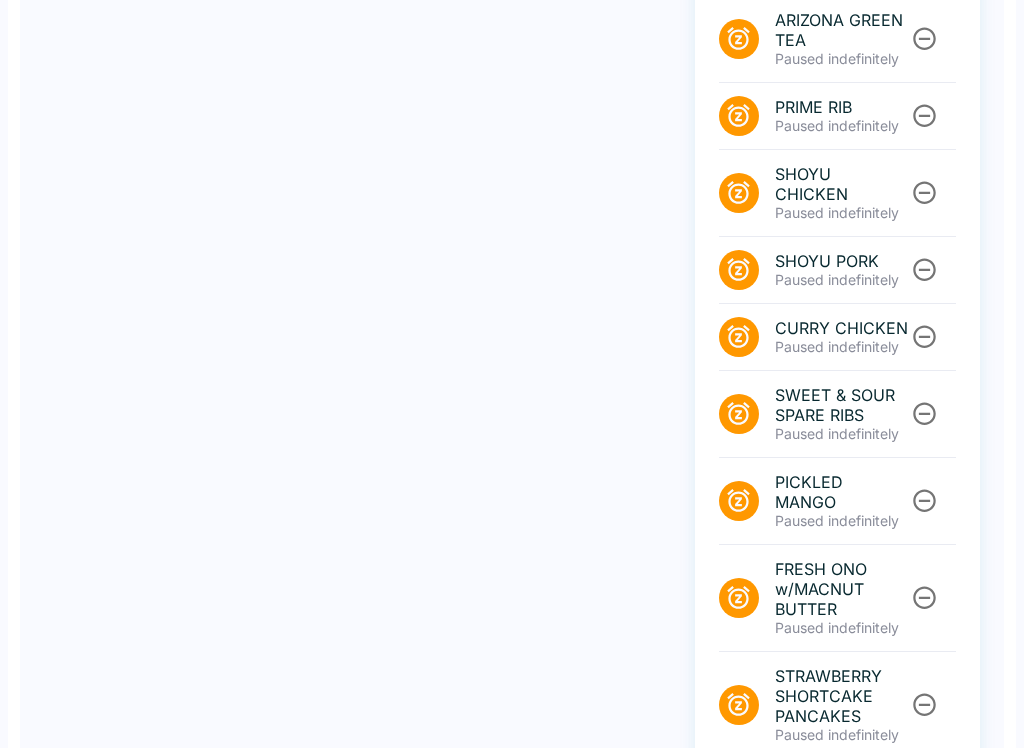 scroll, scrollTop: 863, scrollLeft: 0, axis: vertical 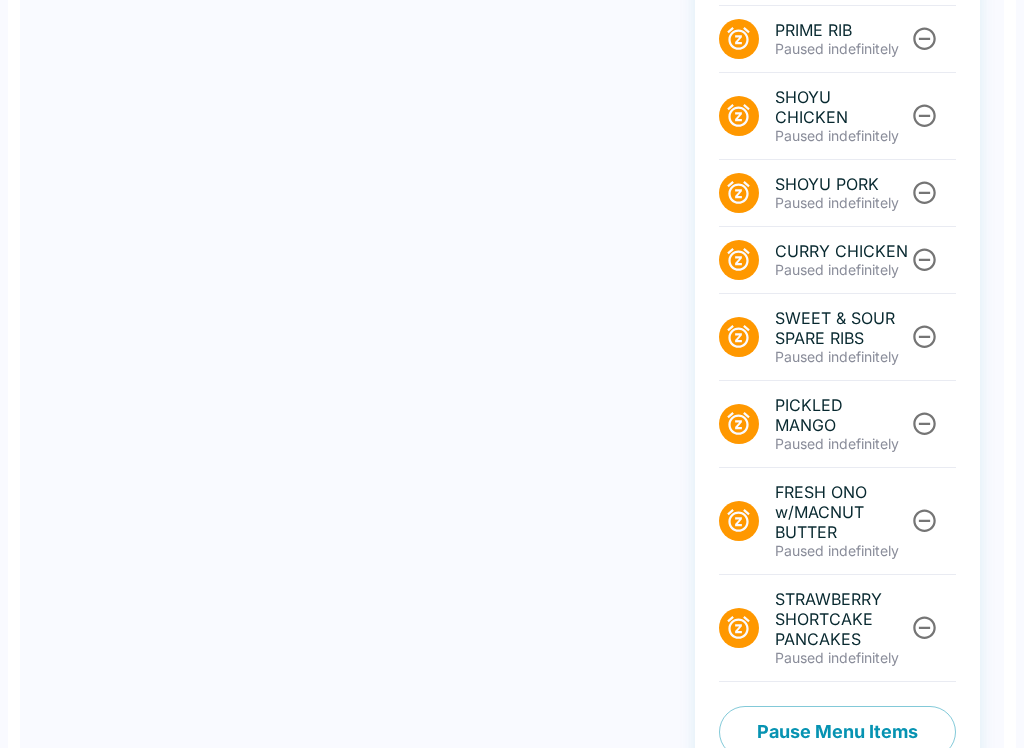 click on "Pause Menu Items" at bounding box center (837, 732) 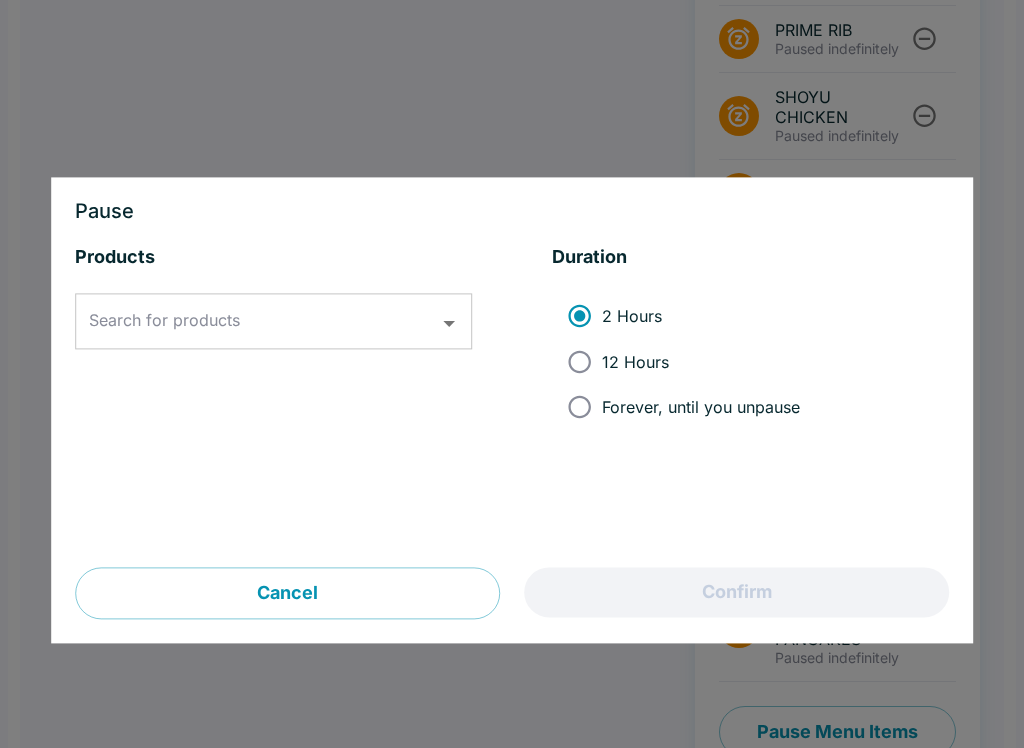 click on "Search for products" at bounding box center (258, 322) 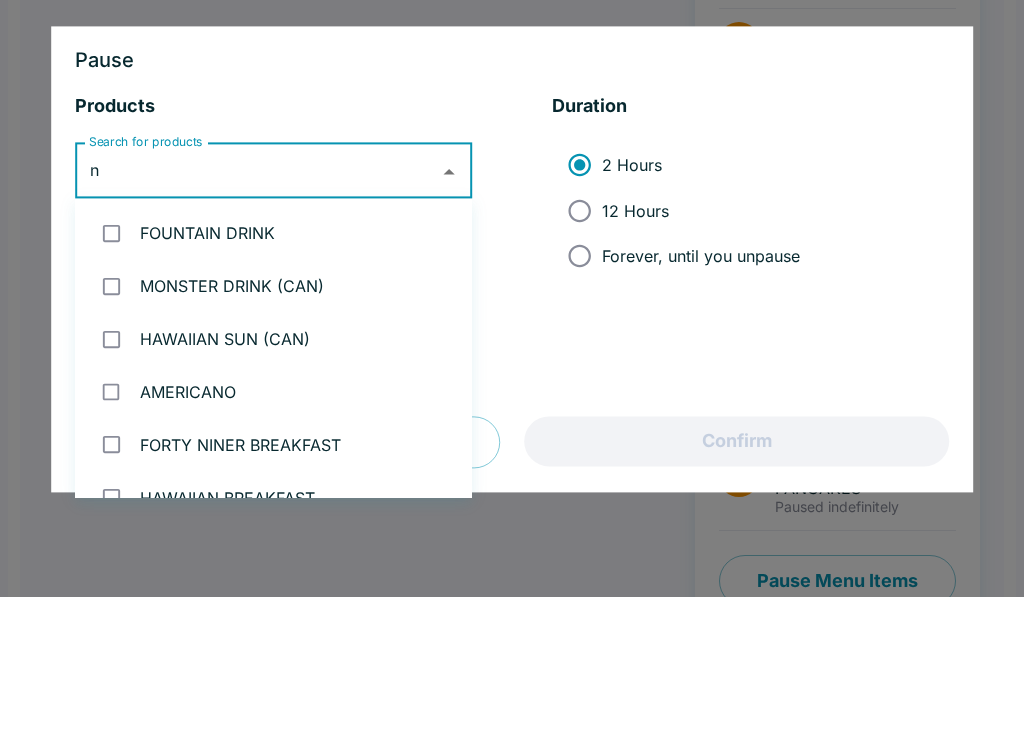 type on "no" 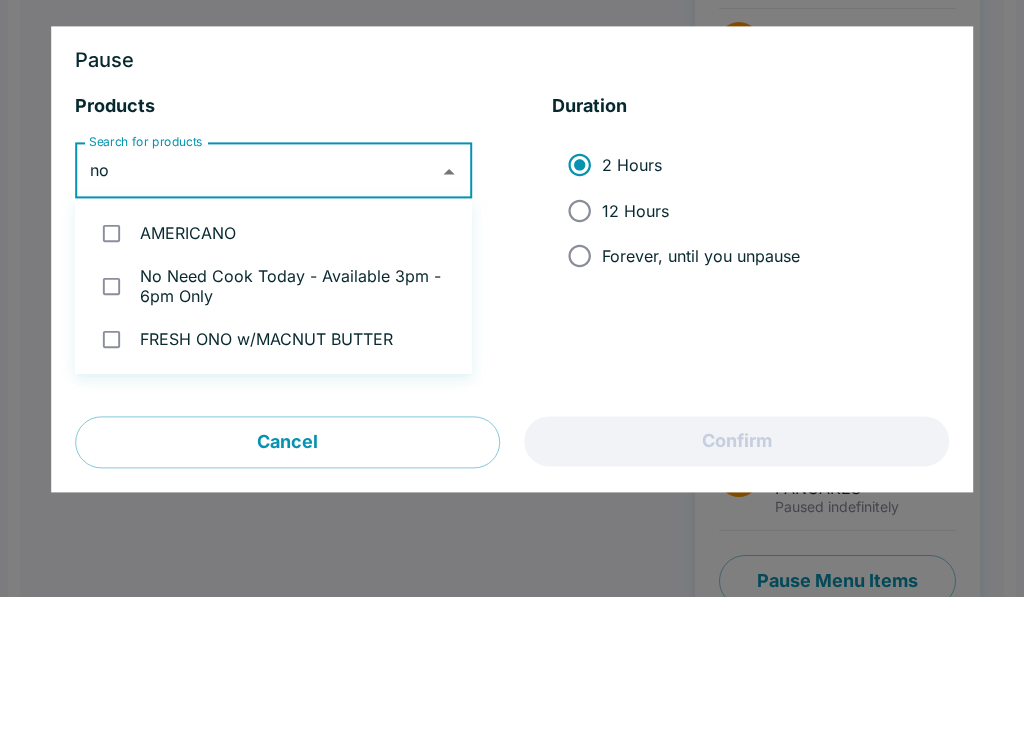 click at bounding box center [512, 374] 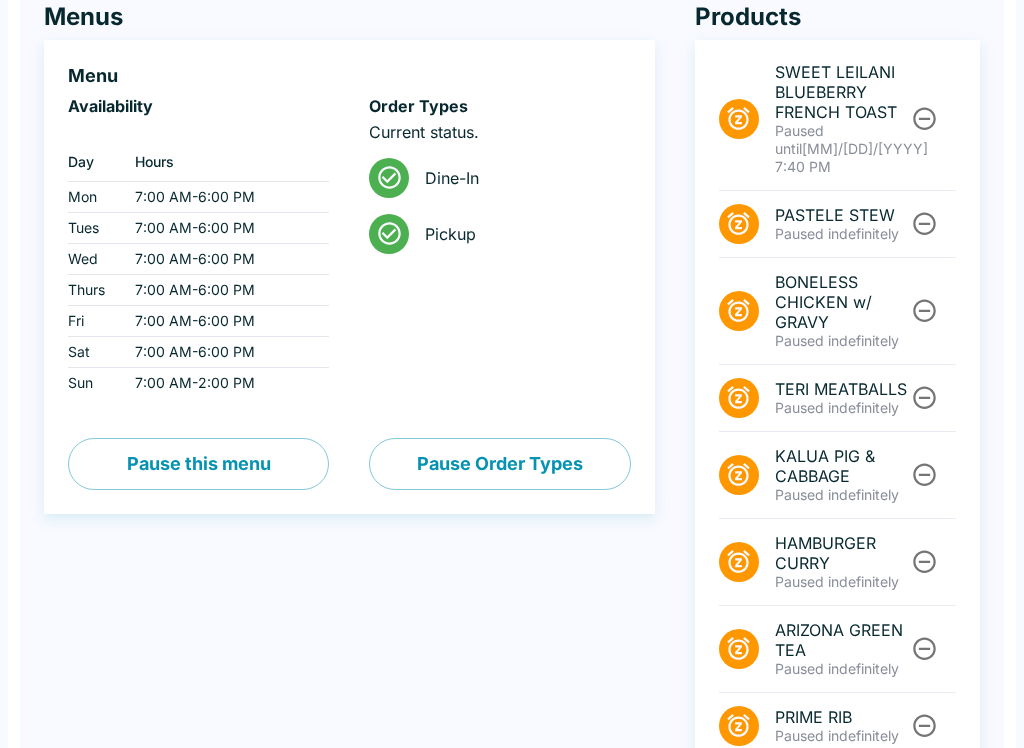 scroll, scrollTop: 0, scrollLeft: 0, axis: both 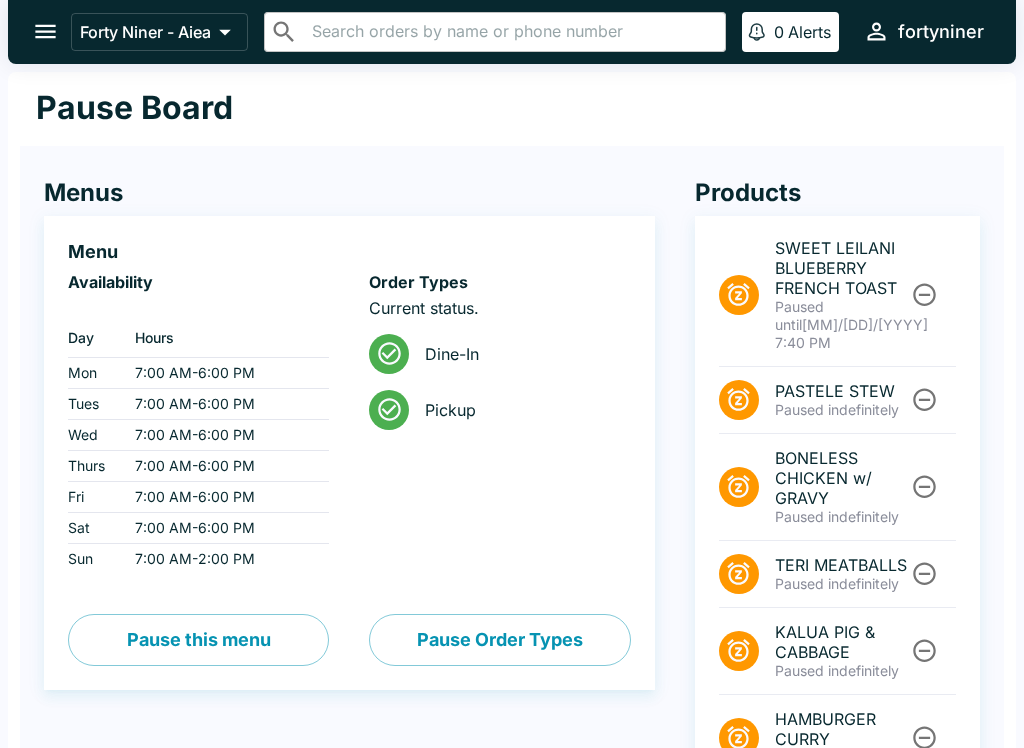 click 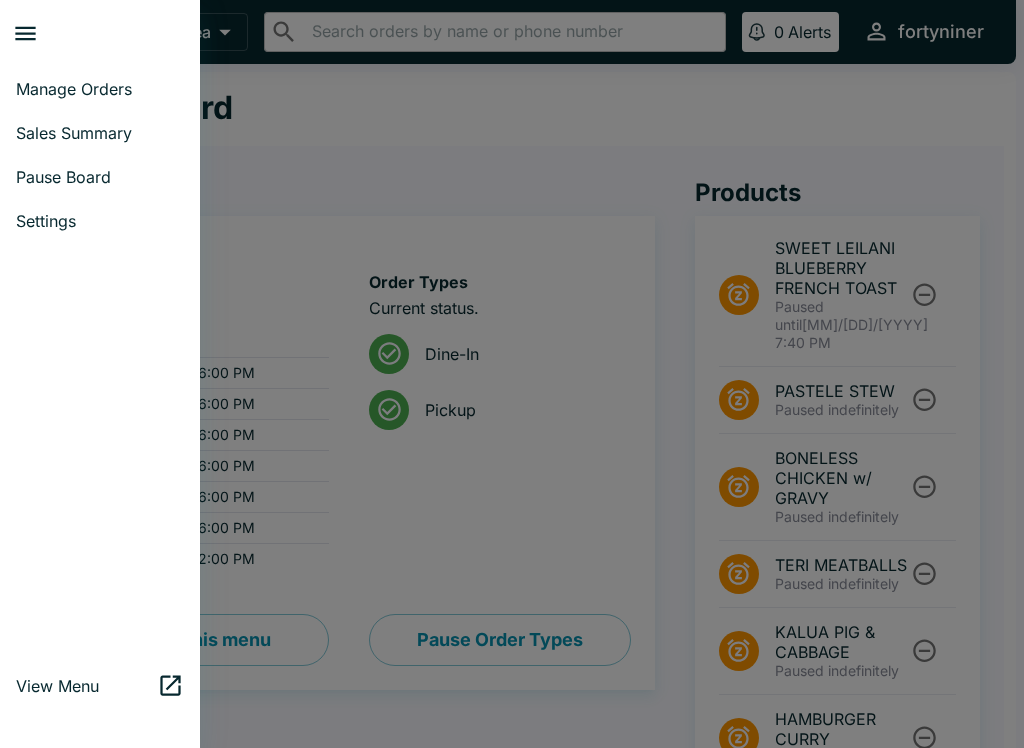 click on "Sales Summary" at bounding box center (100, 133) 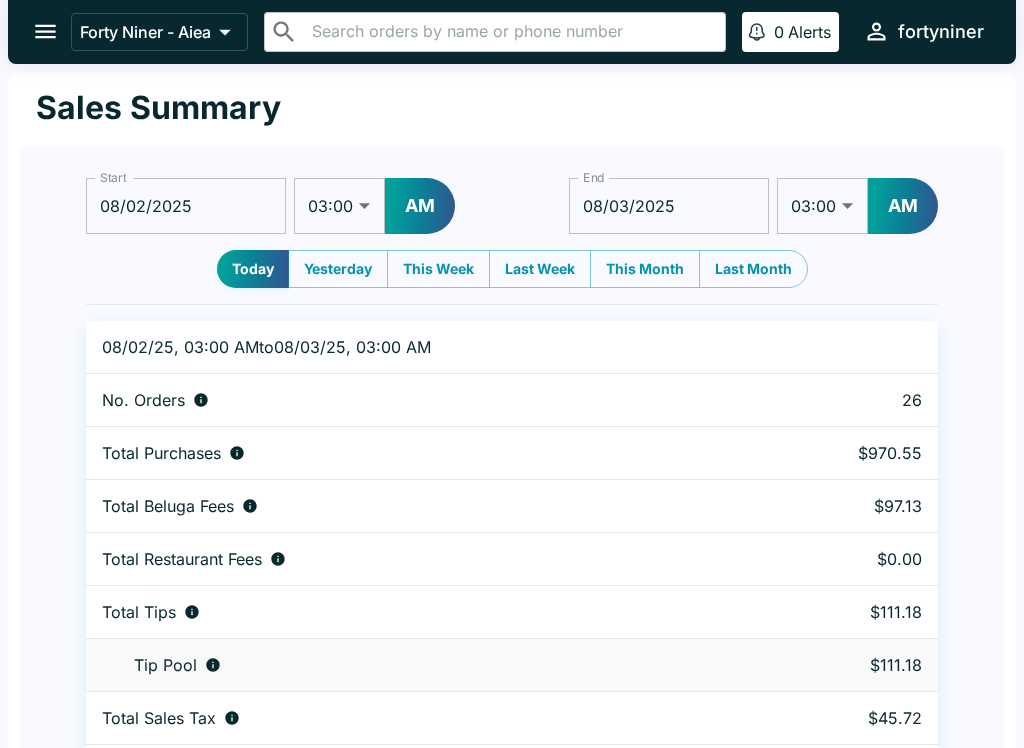 click at bounding box center (45, 31) 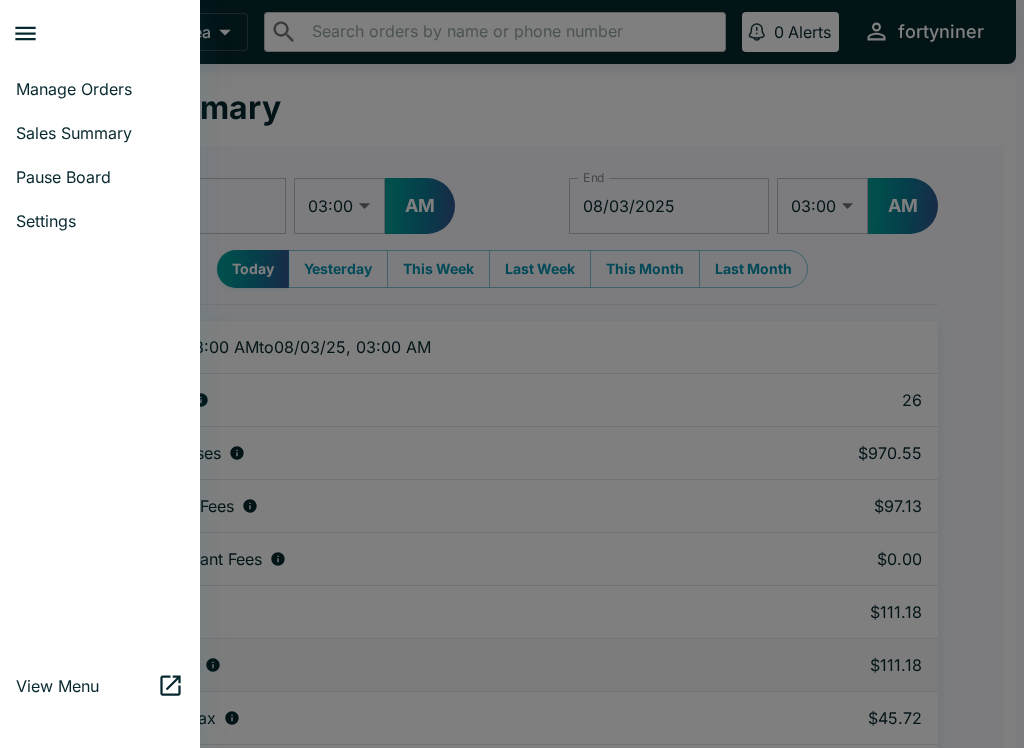 click on "Manage Orders" at bounding box center [100, 89] 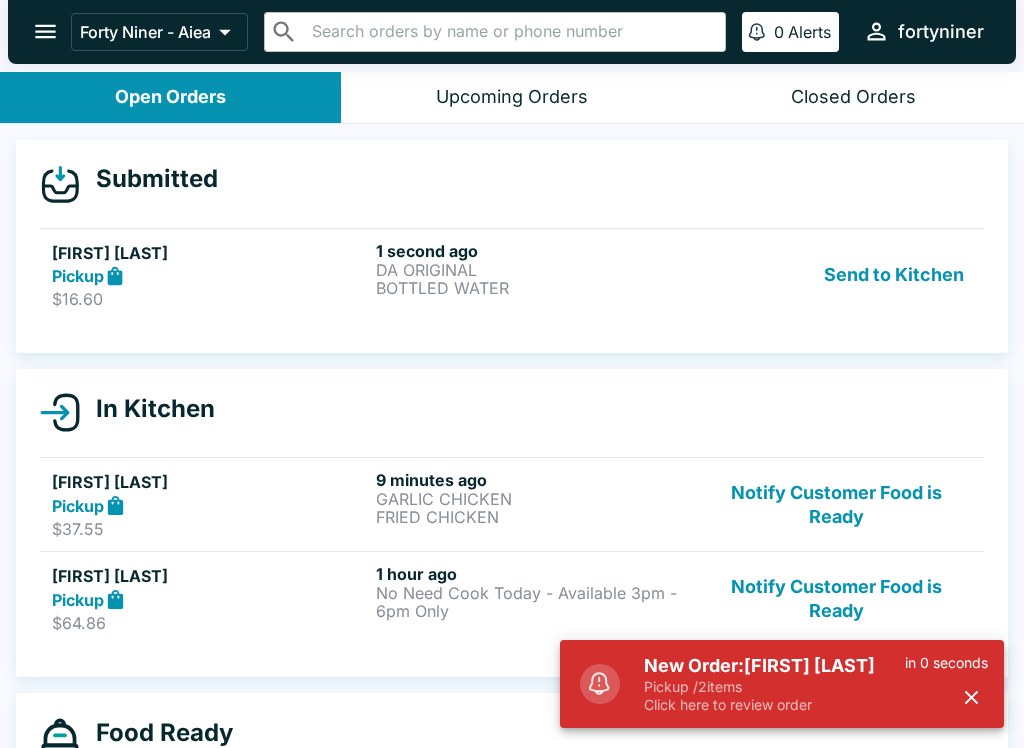 click on "Pickup" at bounding box center (210, 276) 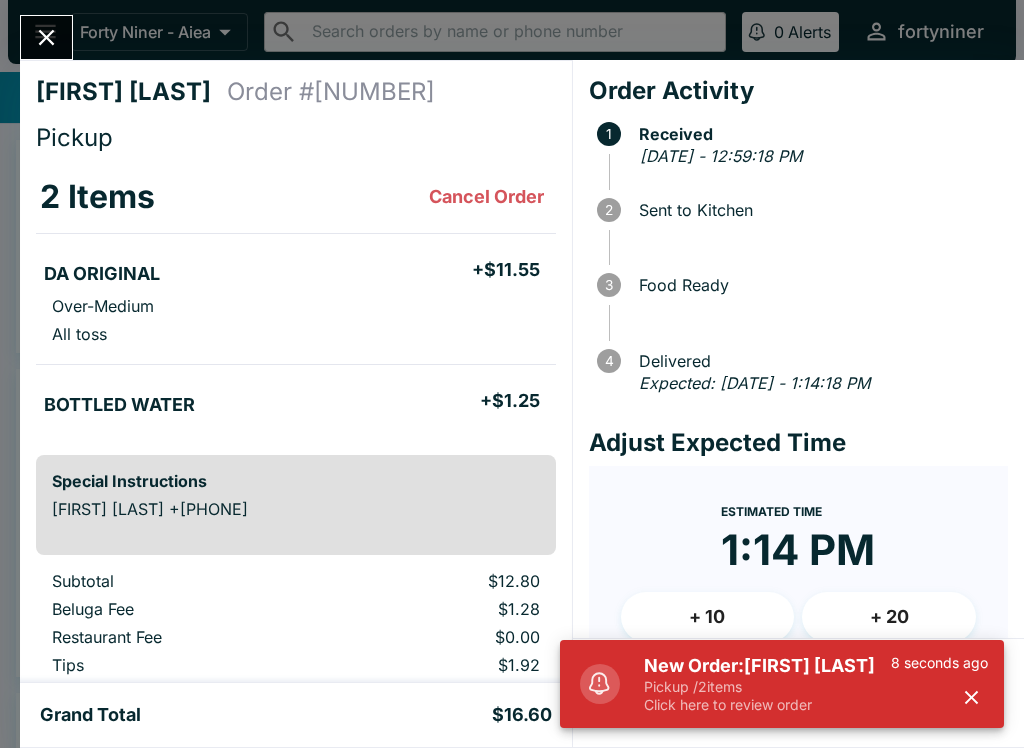 click at bounding box center (971, 697) 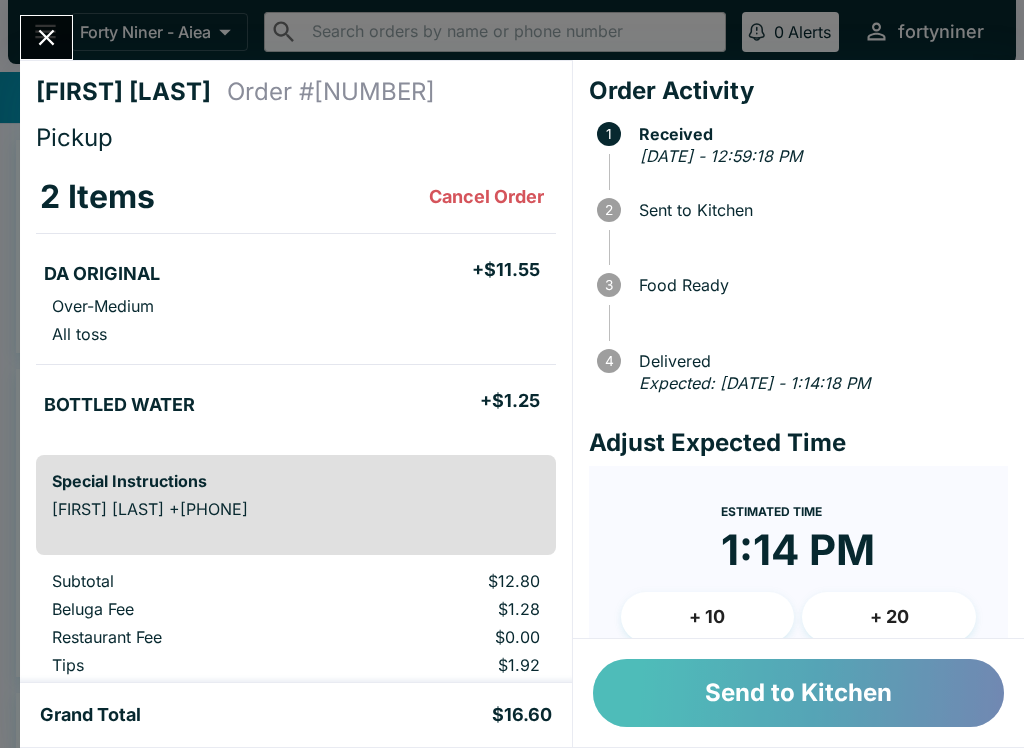 click on "Send to Kitchen" at bounding box center (798, 693) 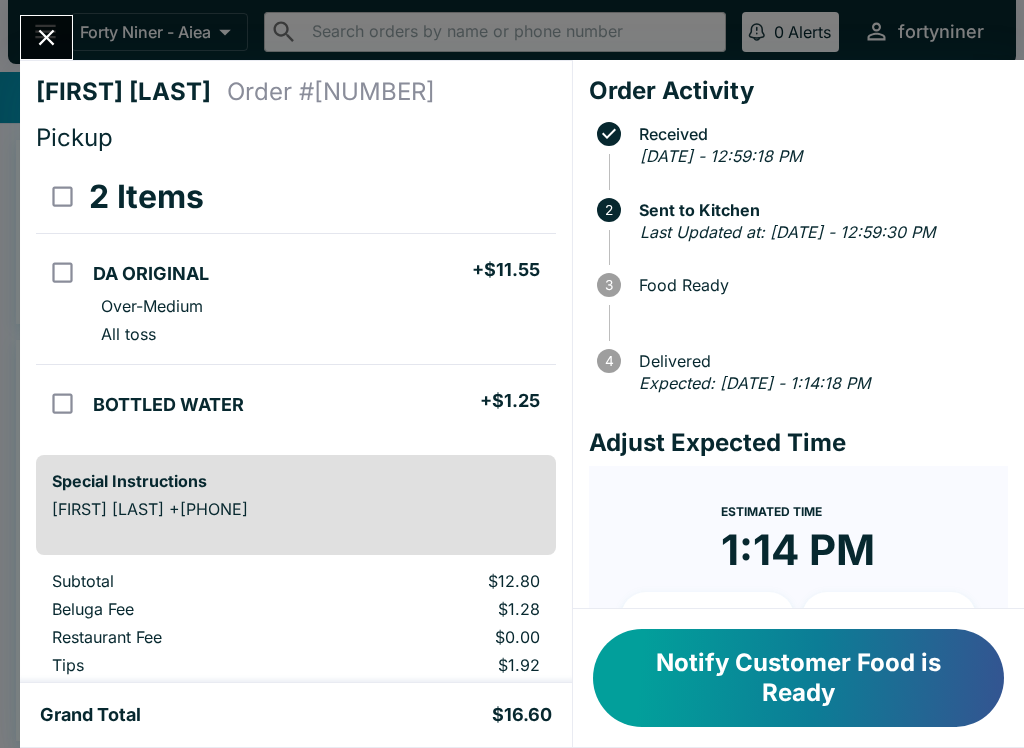 click on "[FIRST] [LAST] Order # [NUMBER] Pickup 2 Items DA ORIGINAL + $11.55 Over-Medium All toss BOTTLED WATER + $1.25 Special Instructions [FIRST] [LAST] +[PHONE] Subtotal $12.80 Beluga Fee $1.28 Restaurant Fee $0.00 Tips $1.92 Sales Tax $0.60 Preview Receipt Print Receipt Grand Total $16.60 Order Activity Received [DATE] - 12:59:18 PM 2 Sent to Kitchen Last Updated at: [DATE] - 12:59:30 PM 3 Food Ready 4 Delivered Expected: [DATE] - 1:14:18 PM Adjust Expected Time Estimated Time 1:14 PM + 10 + 20 Reset Update ETA Notify Customer Food is Ready" at bounding box center (512, 374) 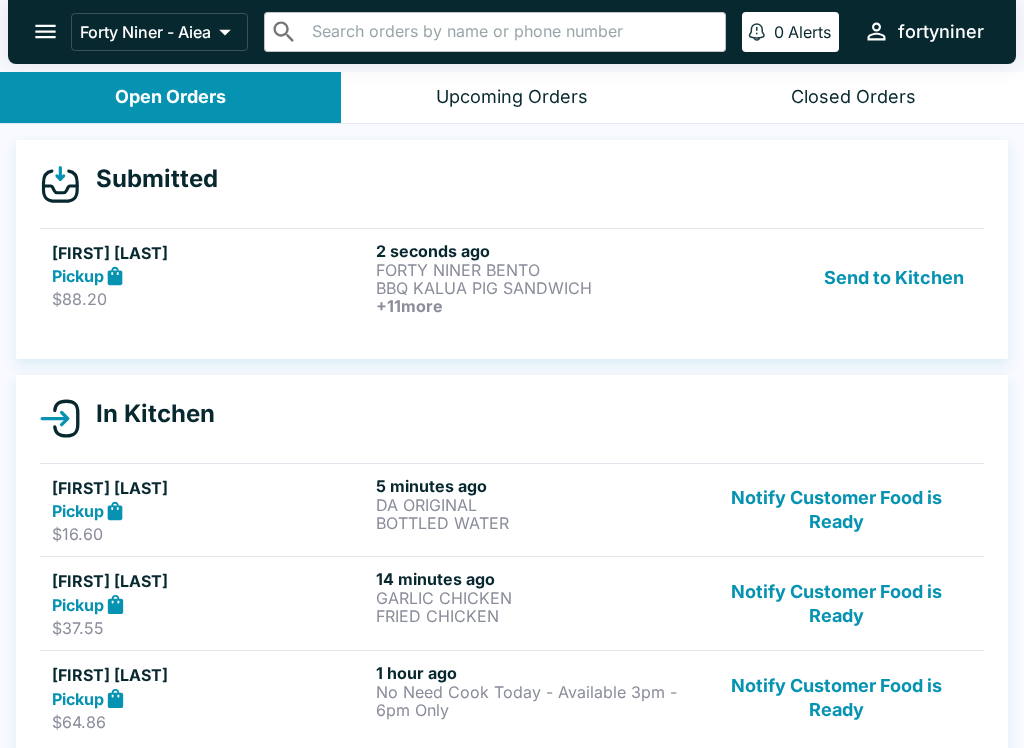 click on "FORTY NINER BENTO" at bounding box center [534, 270] 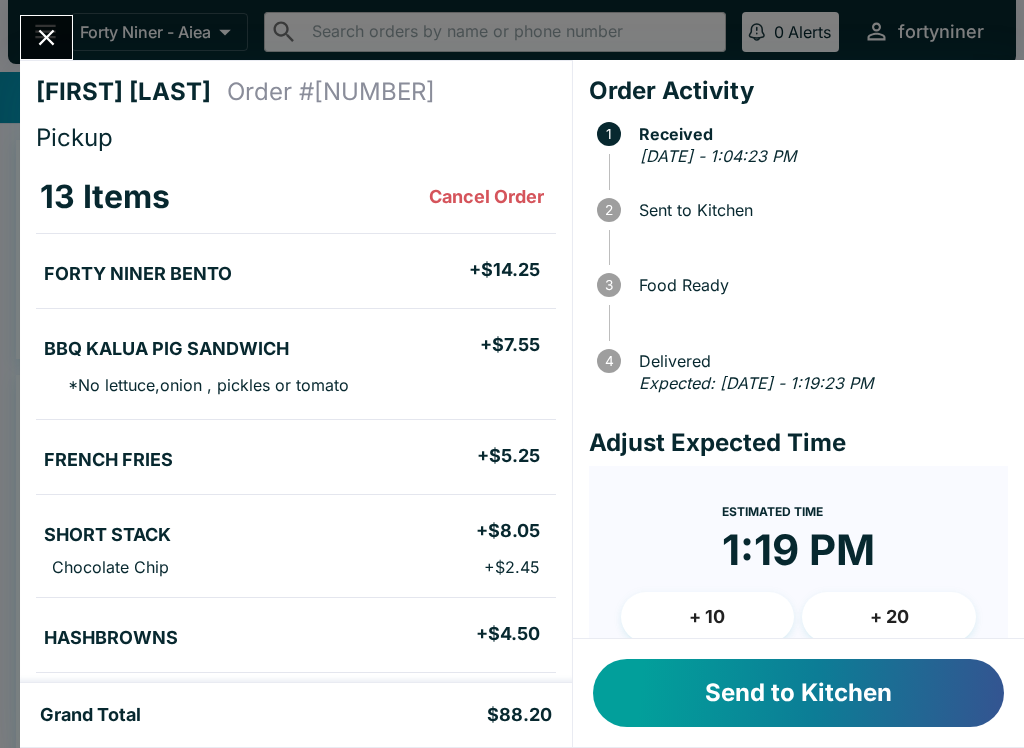 click on "Send to Kitchen" at bounding box center (798, 693) 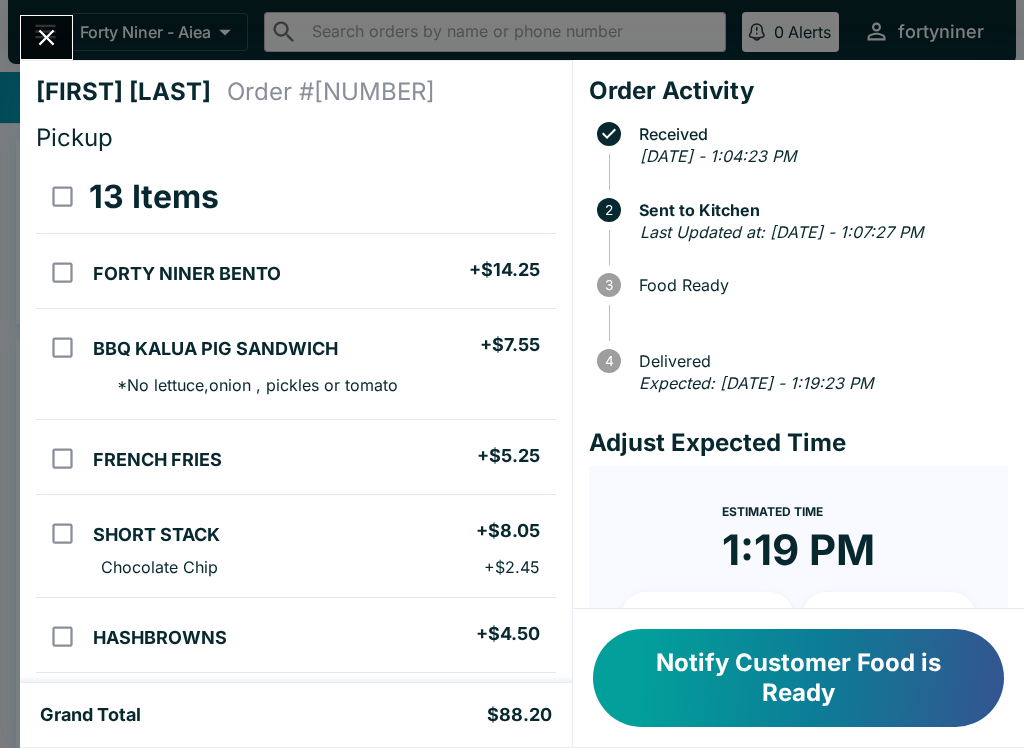 scroll, scrollTop: 0, scrollLeft: 0, axis: both 